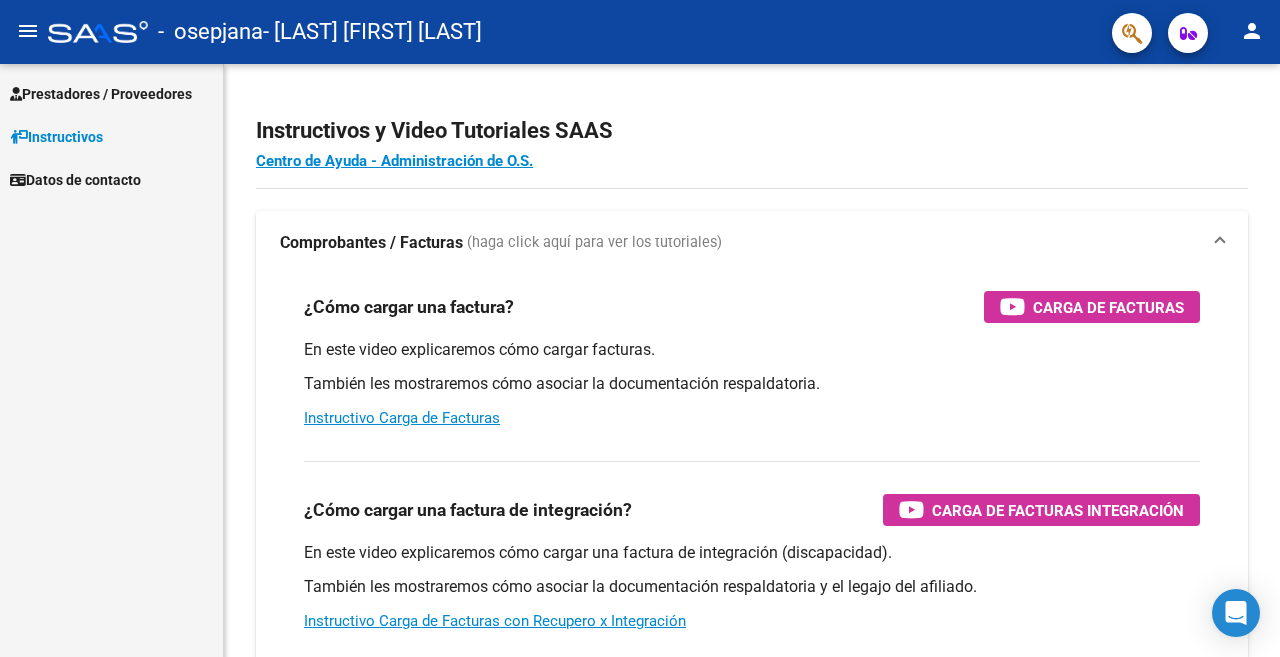 scroll, scrollTop: 0, scrollLeft: 0, axis: both 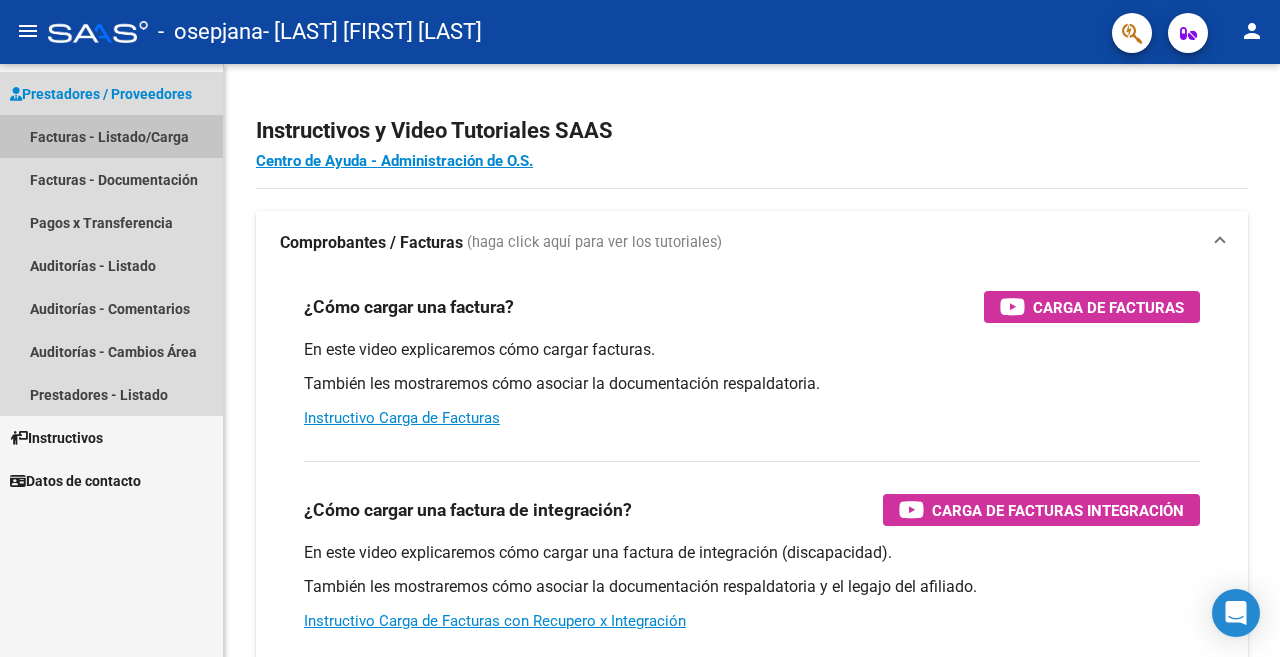 click on "Facturas - Listado/Carga" at bounding box center [111, 136] 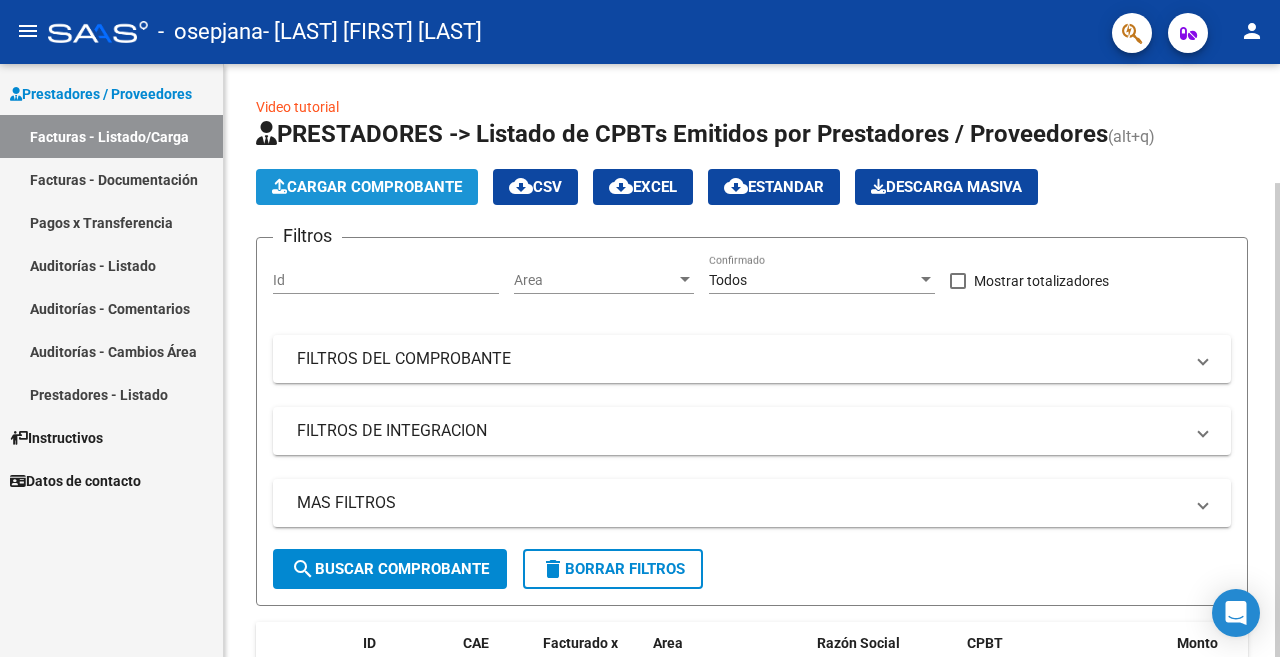 click on "Cargar Comprobante" 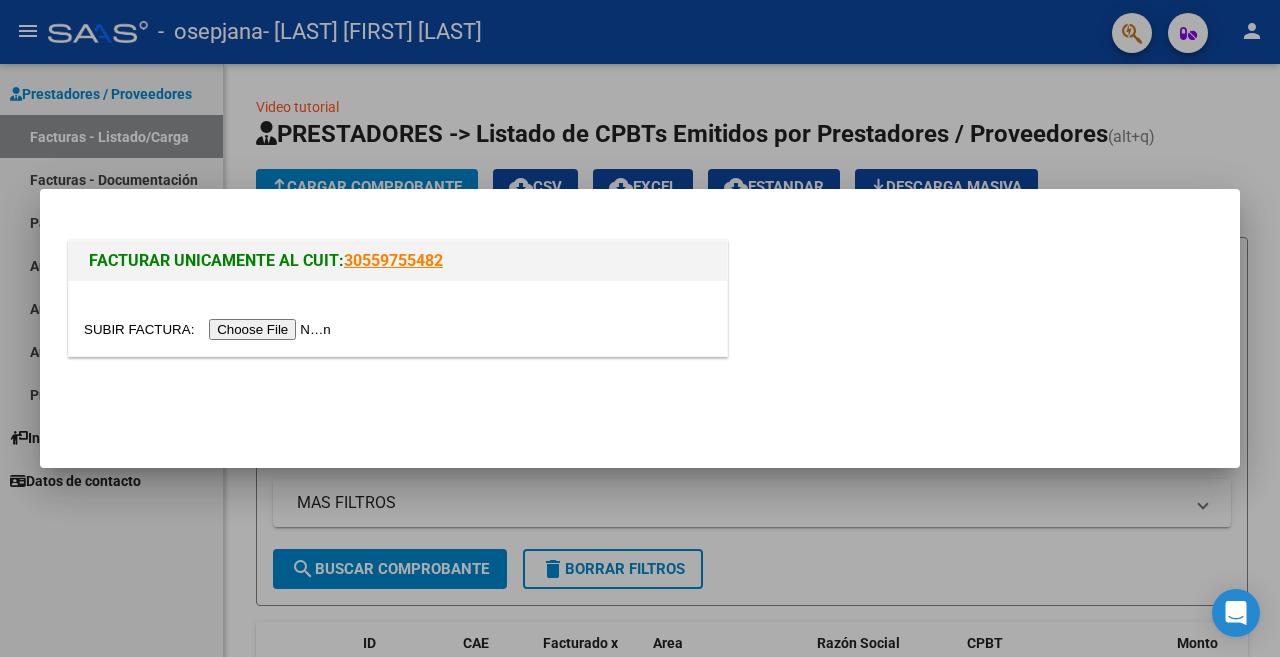 click at bounding box center (210, 329) 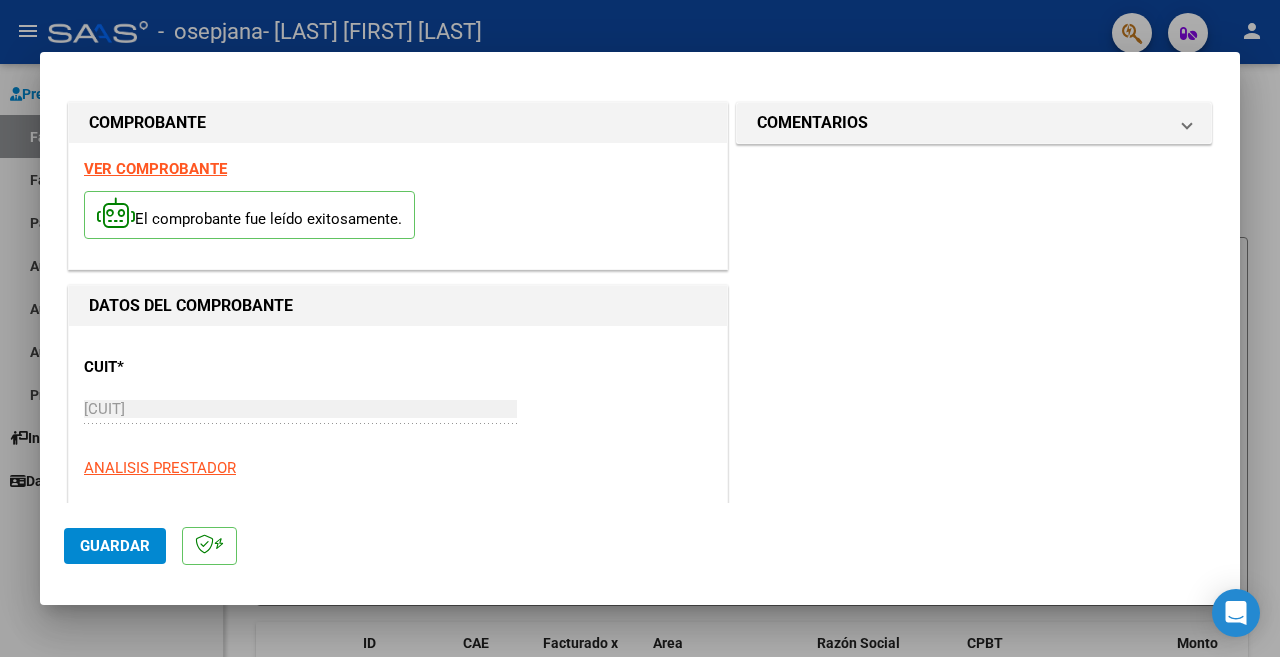 click on "COMENTARIOS Comentarios del Prestador / Gerenciador:" at bounding box center [974, 970] 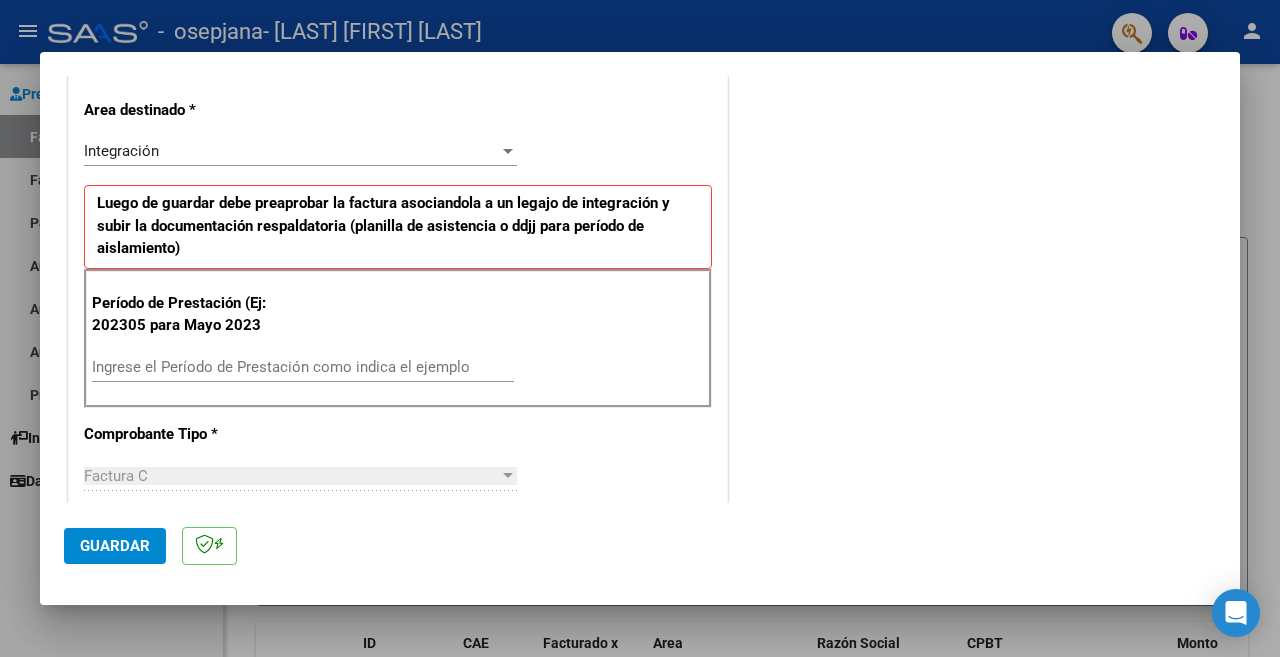 scroll, scrollTop: 500, scrollLeft: 0, axis: vertical 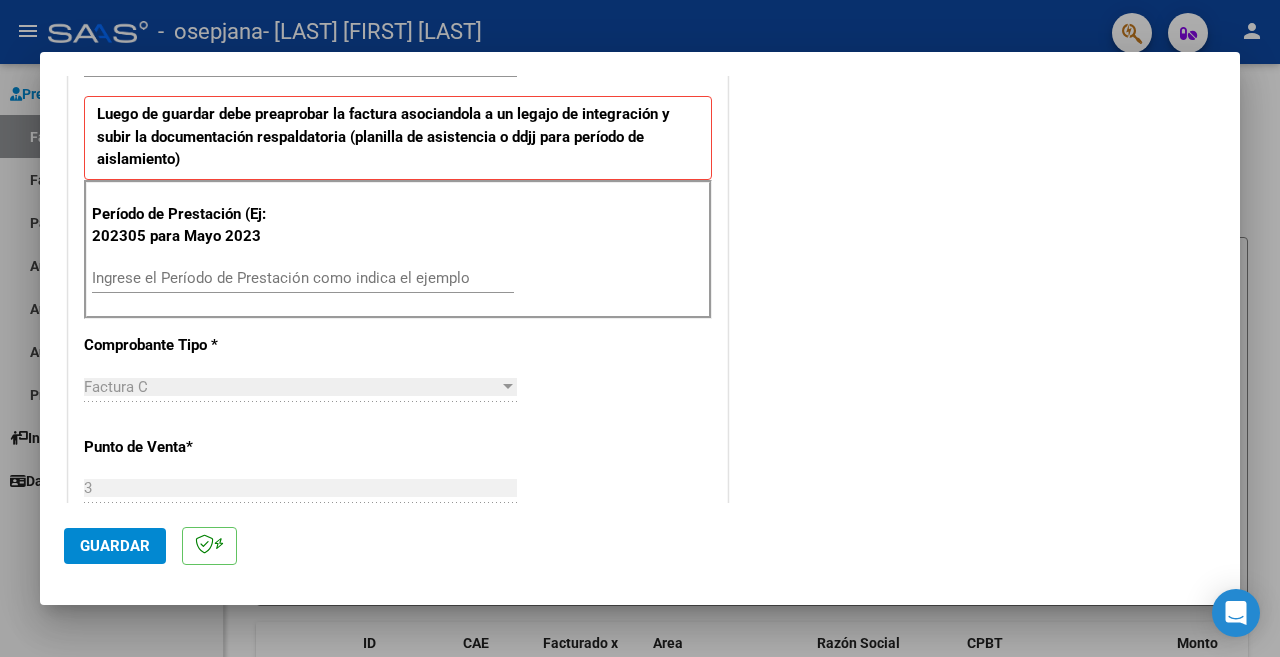 click on "Ingrese el Período de Prestación como indica el ejemplo" at bounding box center (303, 278) 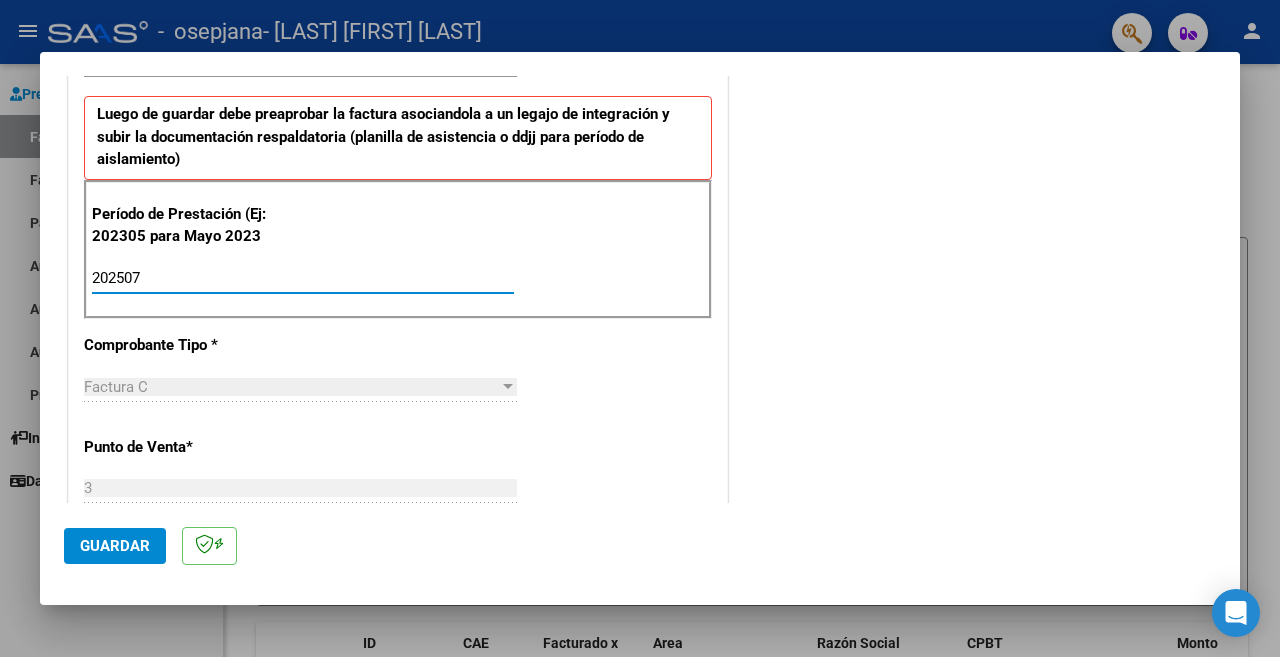 type on "202507" 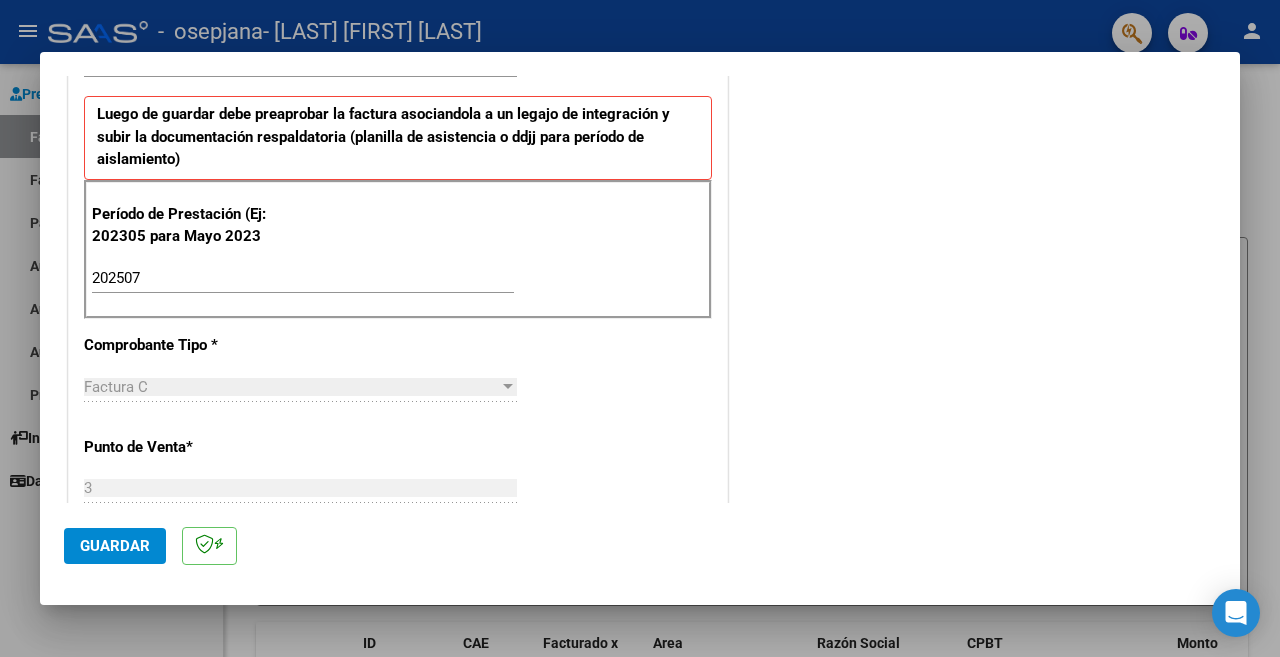 scroll, scrollTop: 600, scrollLeft: 0, axis: vertical 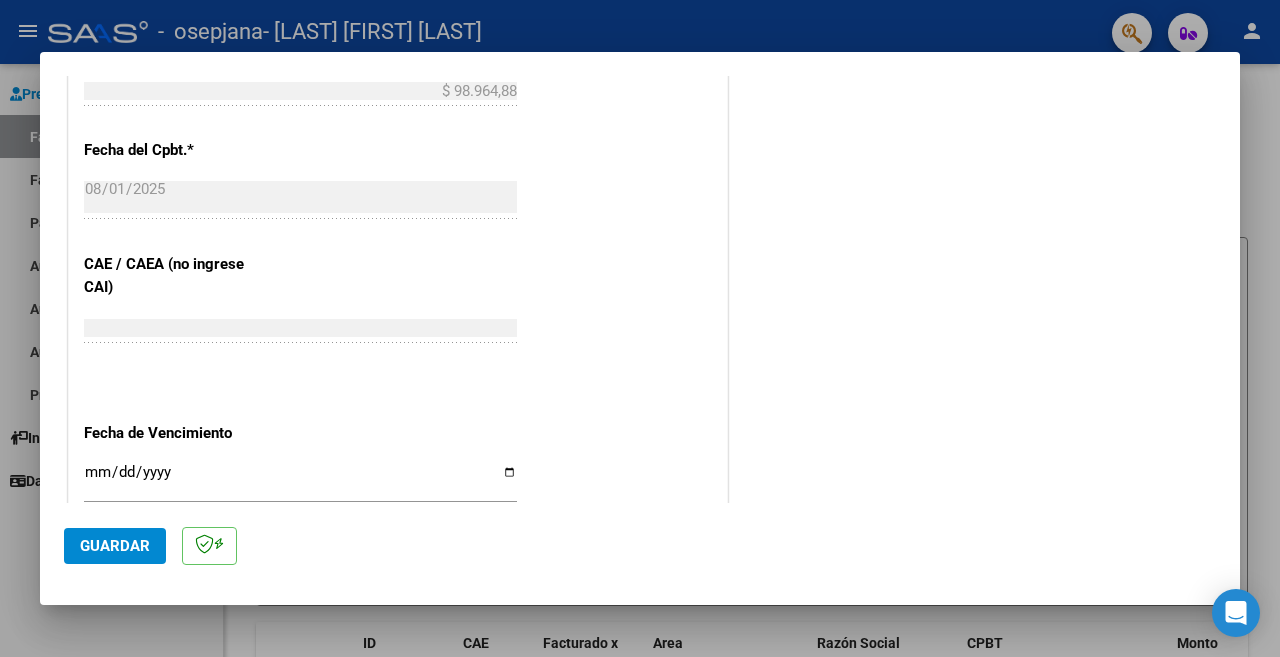 click on "Ingresar la fecha" at bounding box center [300, 480] 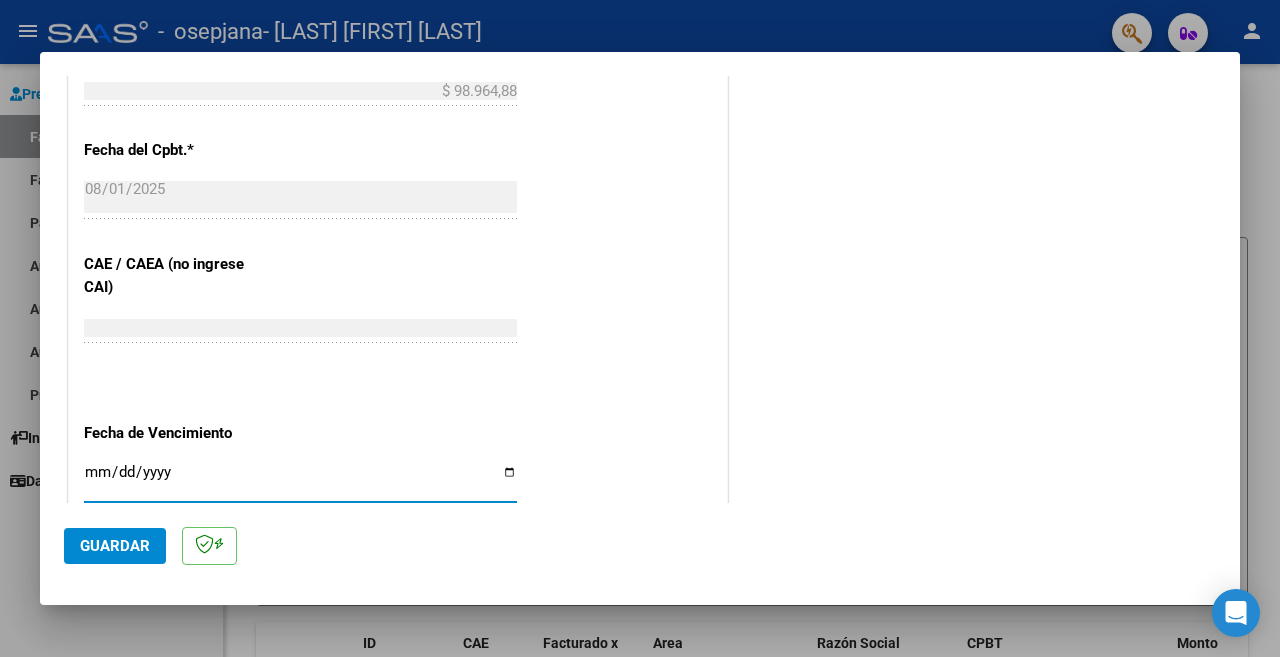 type on "2025-08-11" 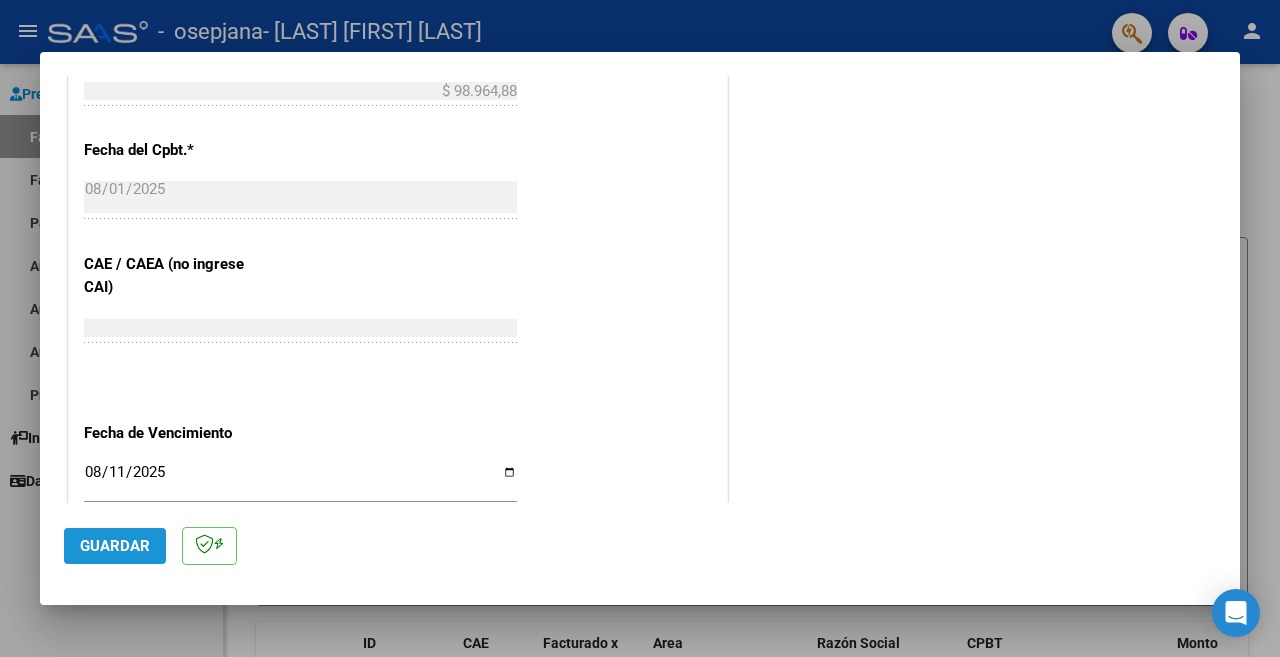 click on "Guardar" 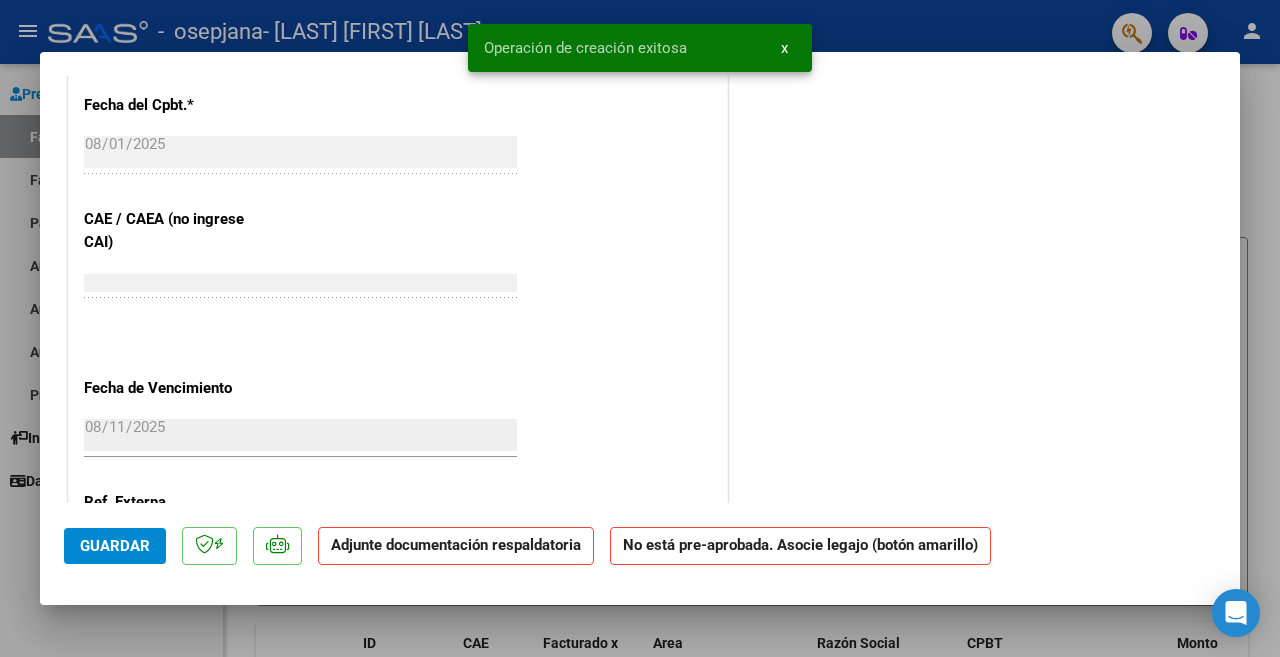 scroll, scrollTop: 0, scrollLeft: 0, axis: both 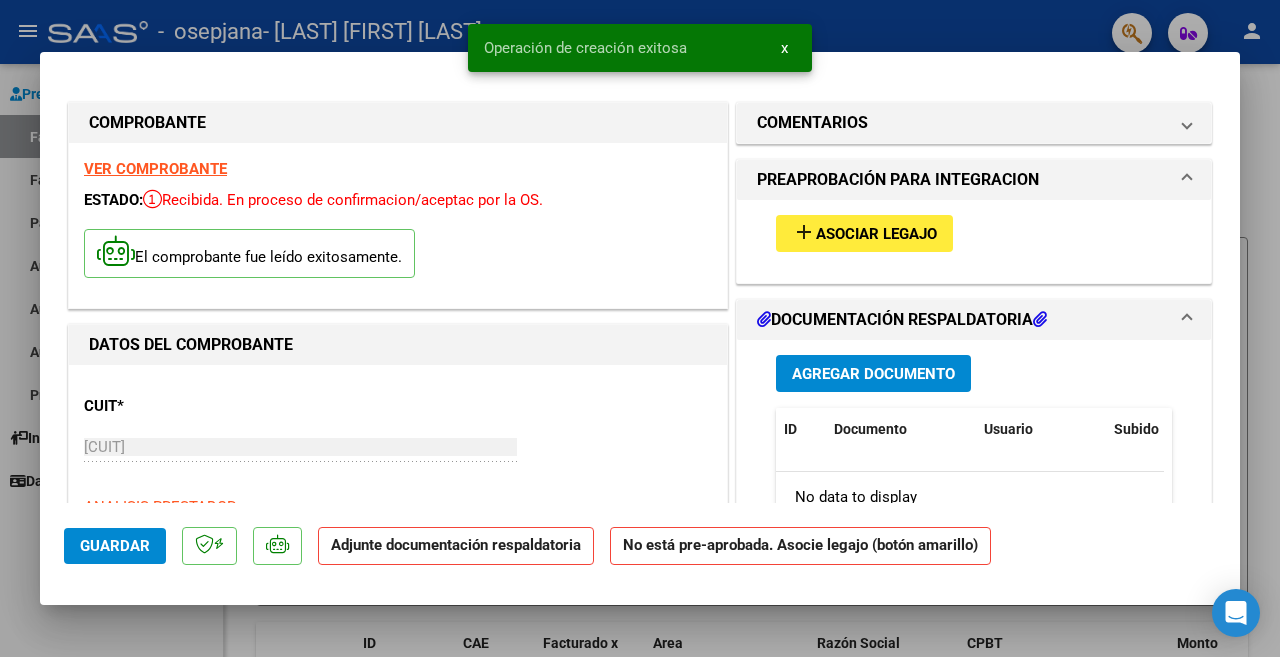 click on "add Asociar Legajo" at bounding box center (864, 233) 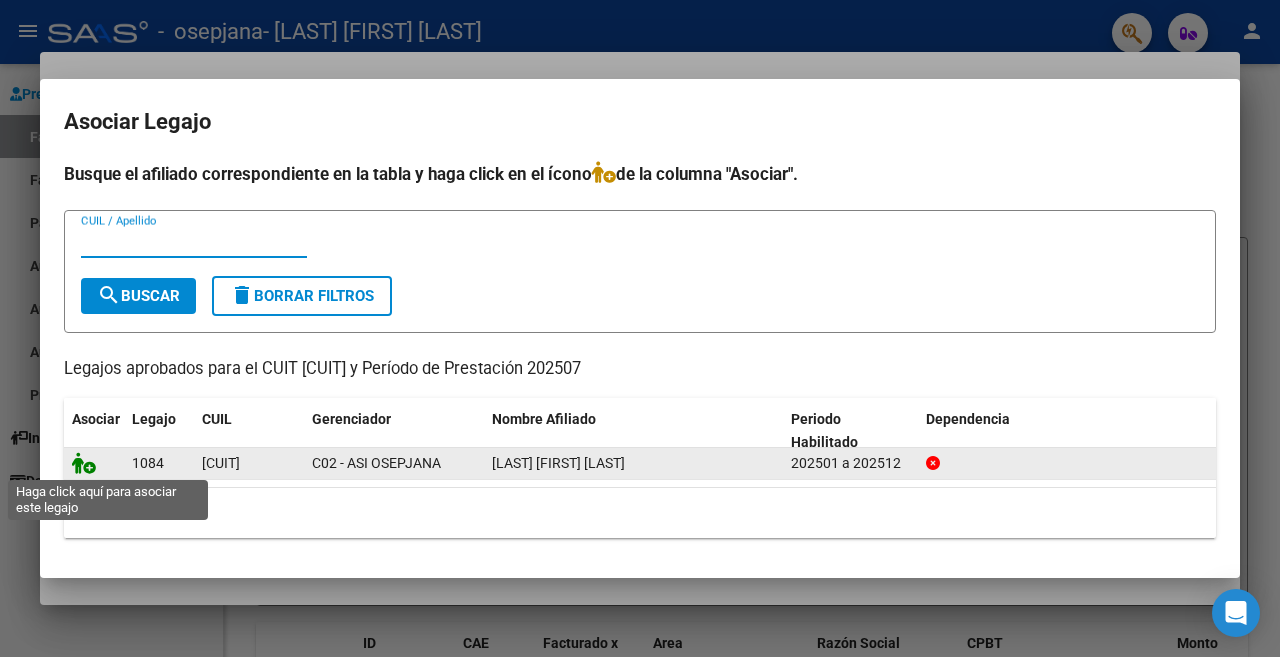 click 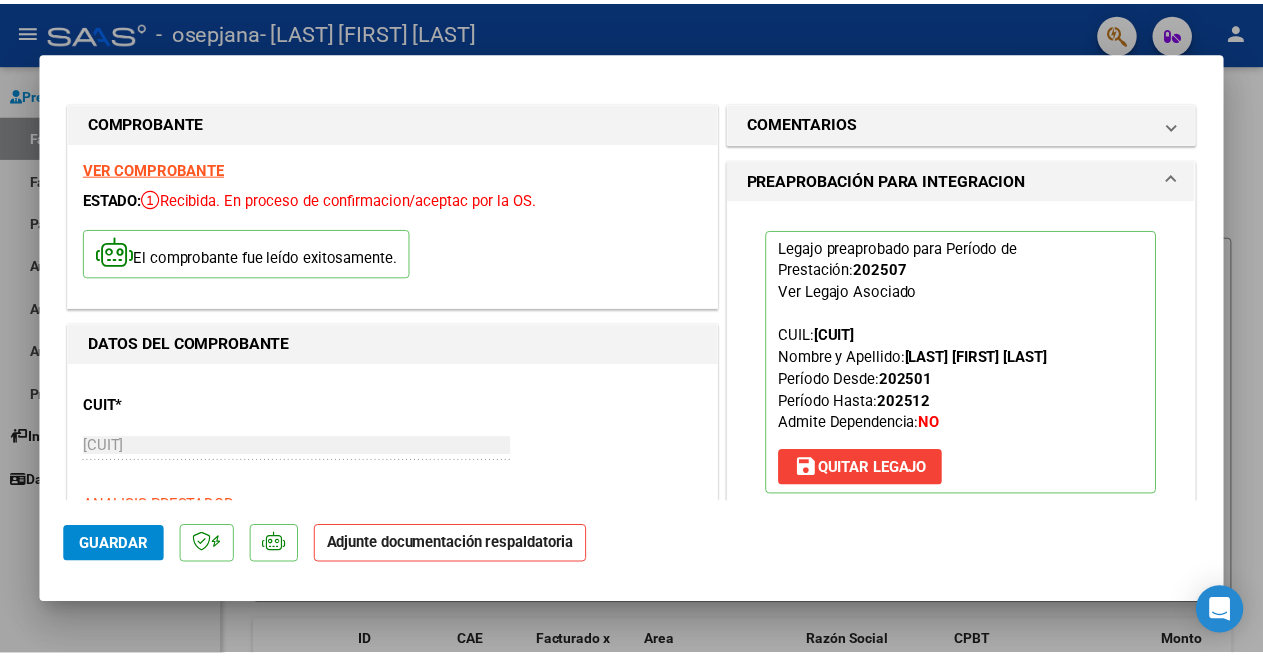 scroll, scrollTop: 300, scrollLeft: 0, axis: vertical 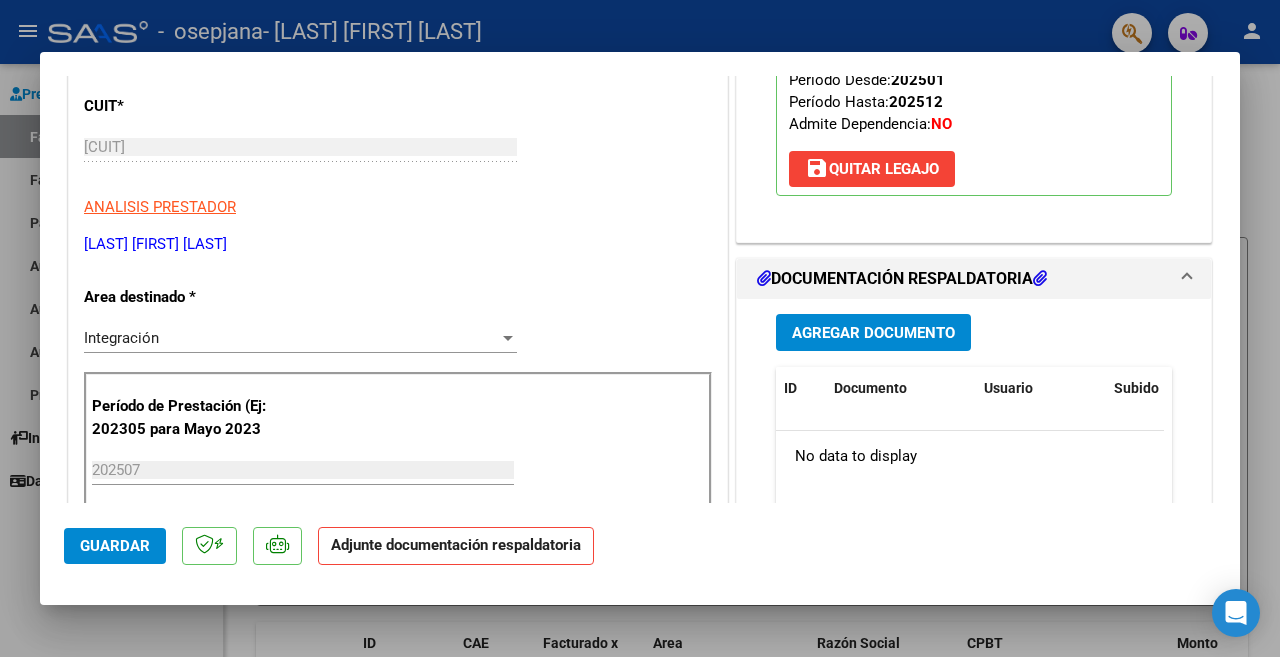 click on "Agregar Documento" at bounding box center (873, 333) 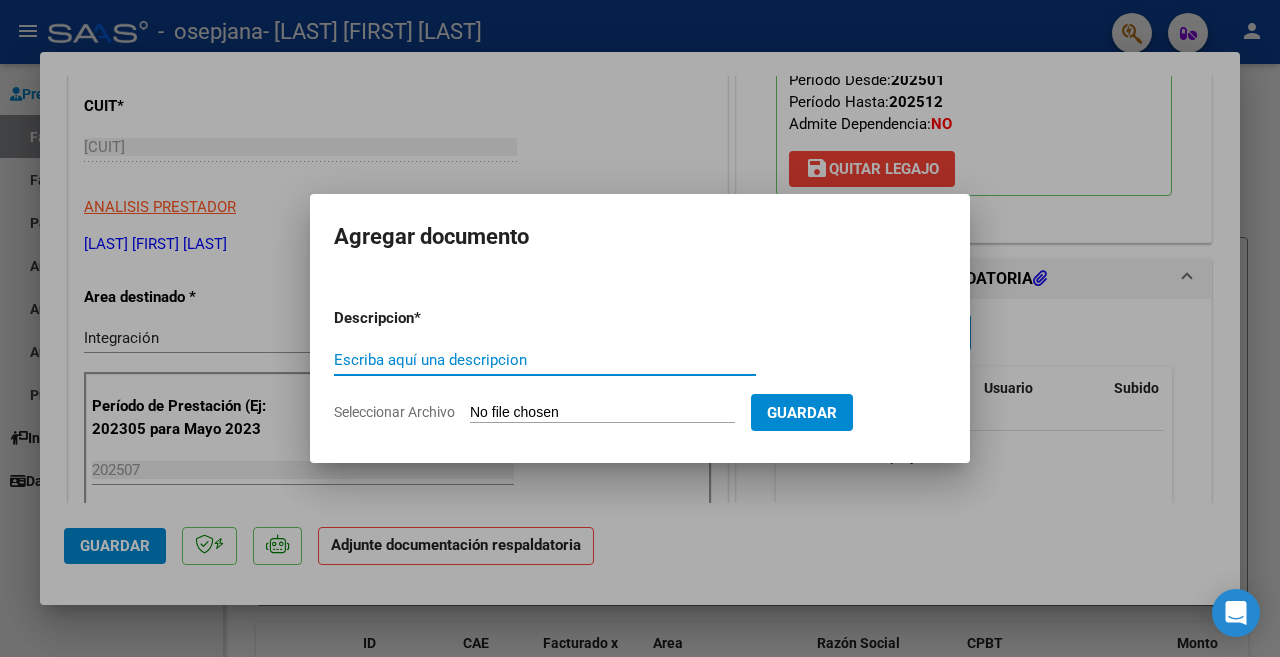 click on "Escriba aquí una descripcion" at bounding box center (545, 360) 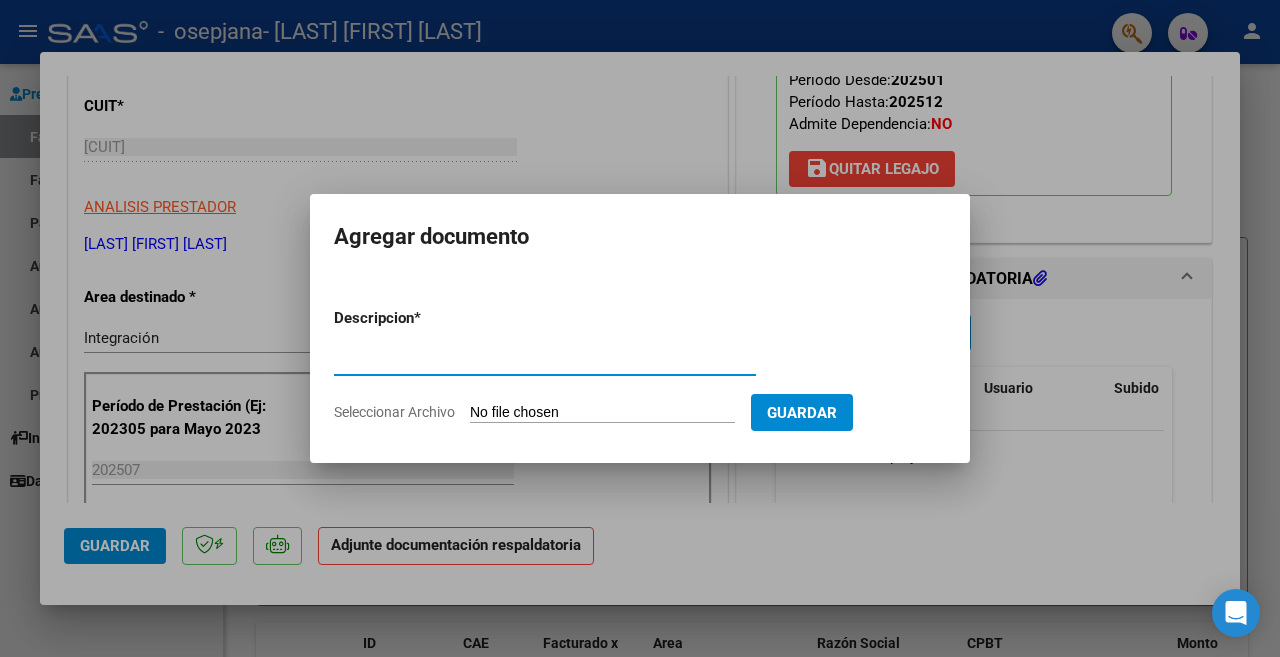 type on "PLANILLA DE ASISTENCIA" 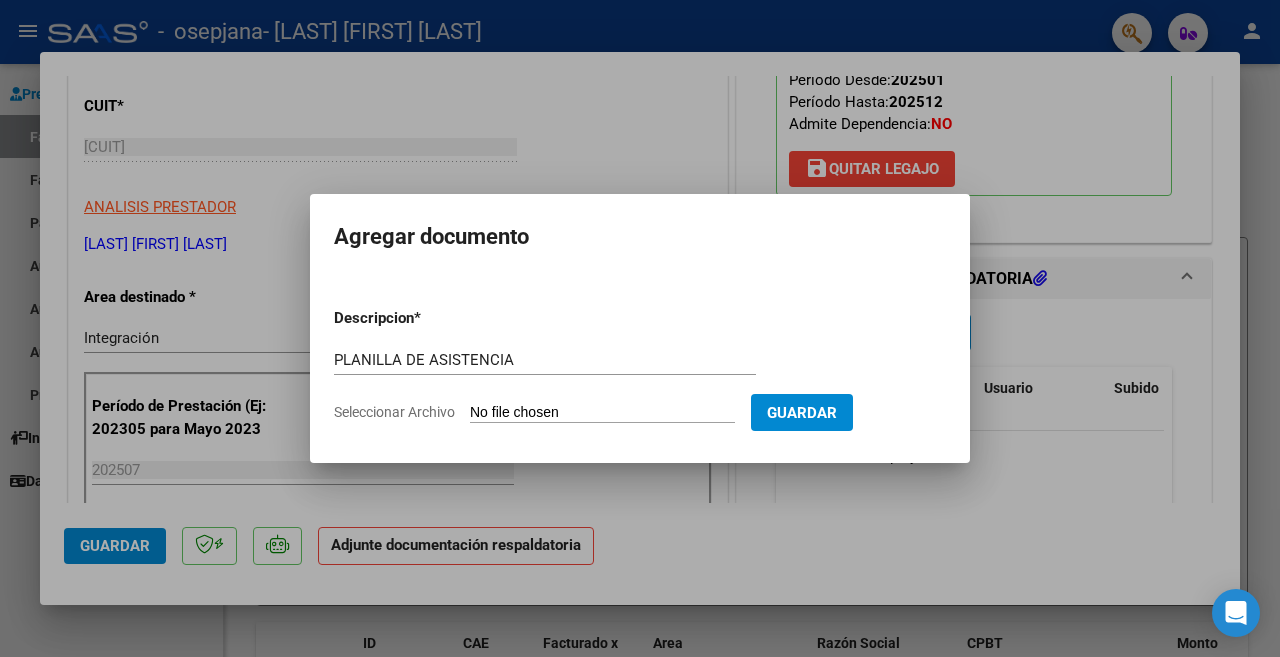 click on "Seleccionar Archivo" at bounding box center (602, 413) 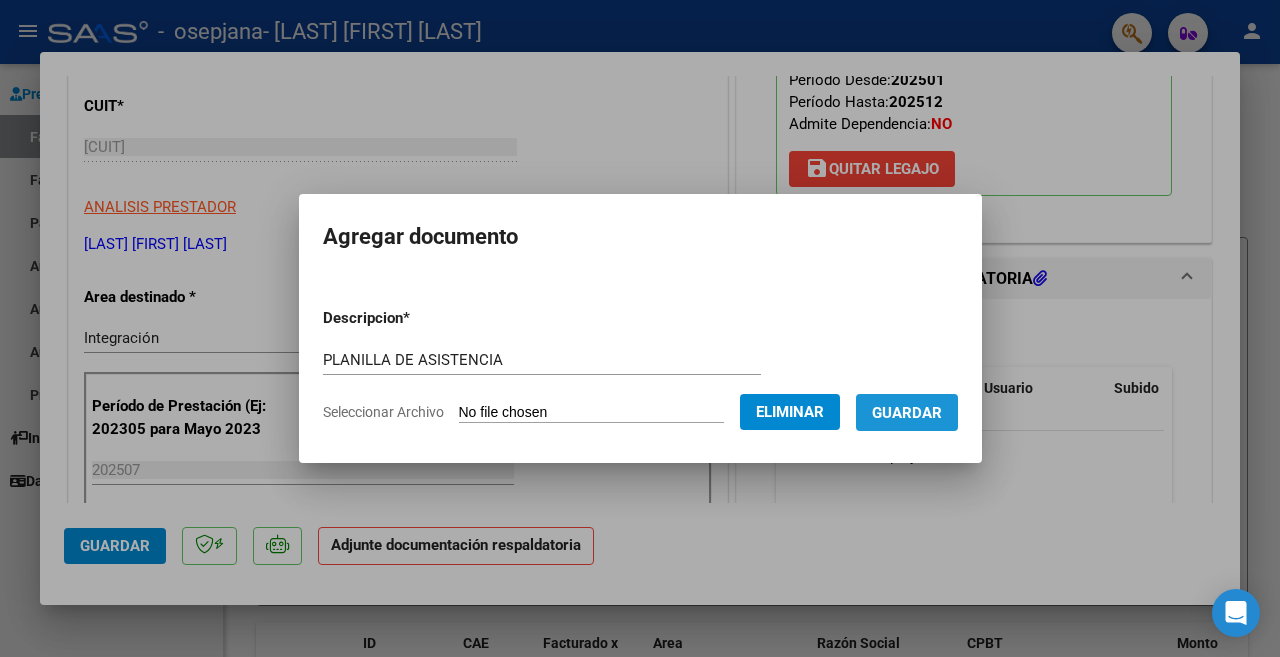 click on "Guardar" at bounding box center [907, 413] 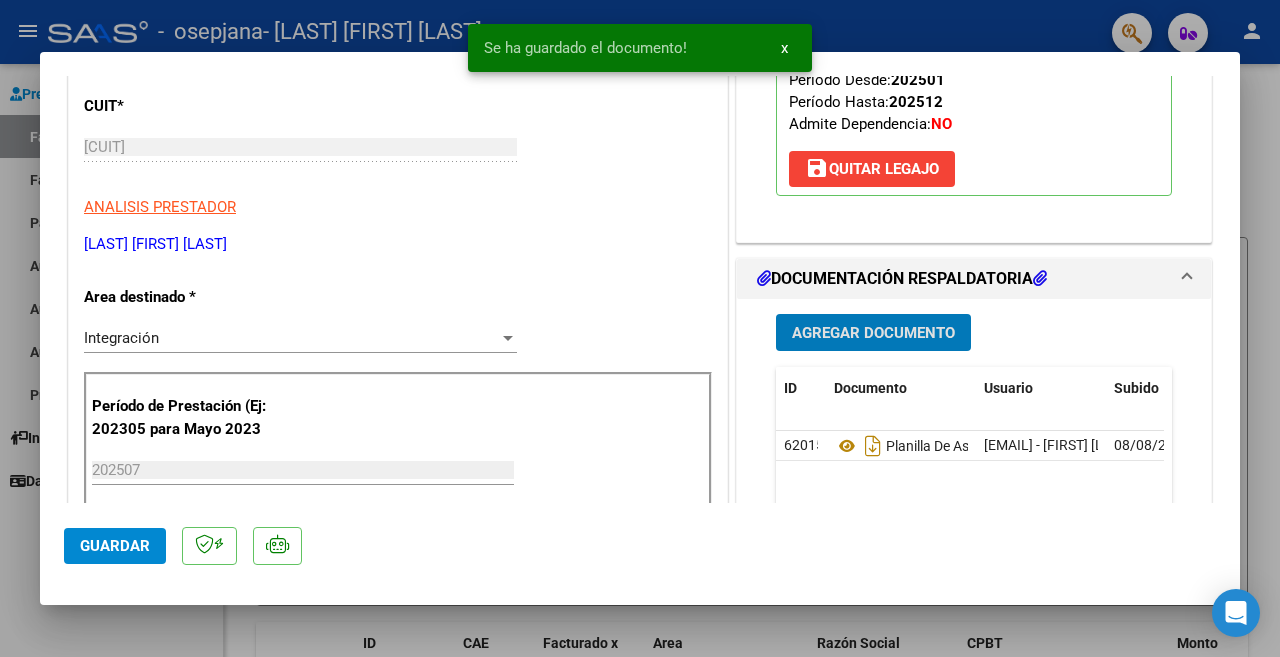 click on "Agregar Documento" at bounding box center [873, 333] 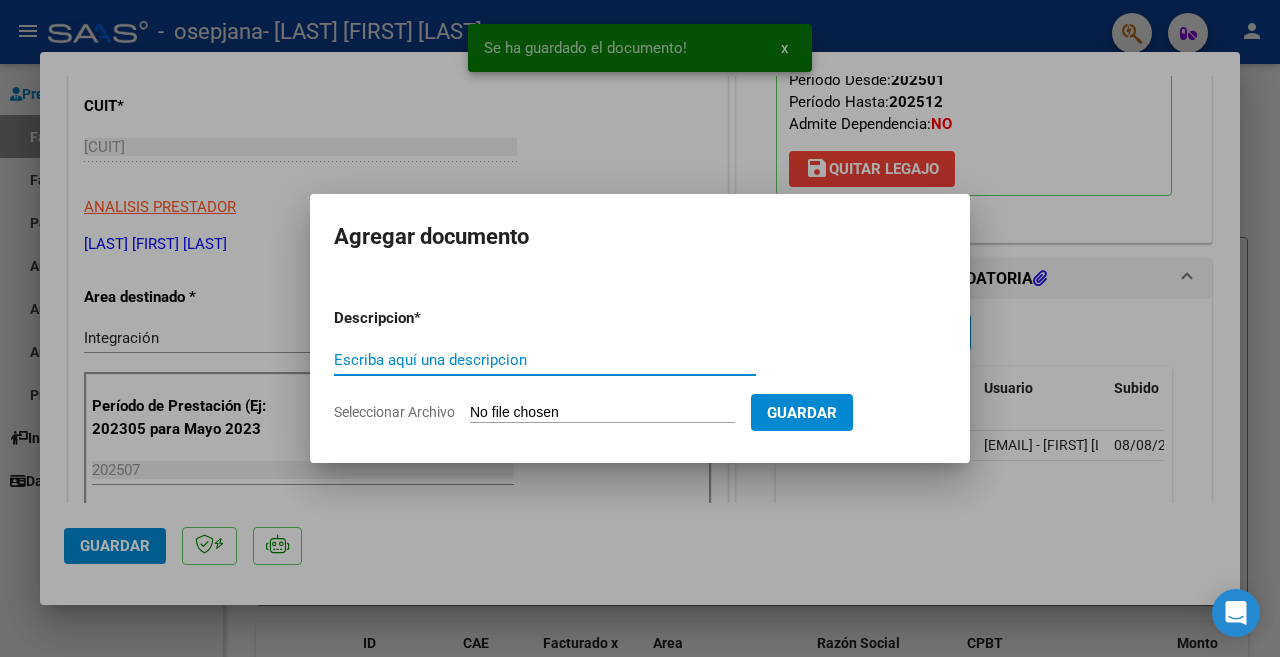 click on "Escriba aquí una descripcion" at bounding box center [545, 360] 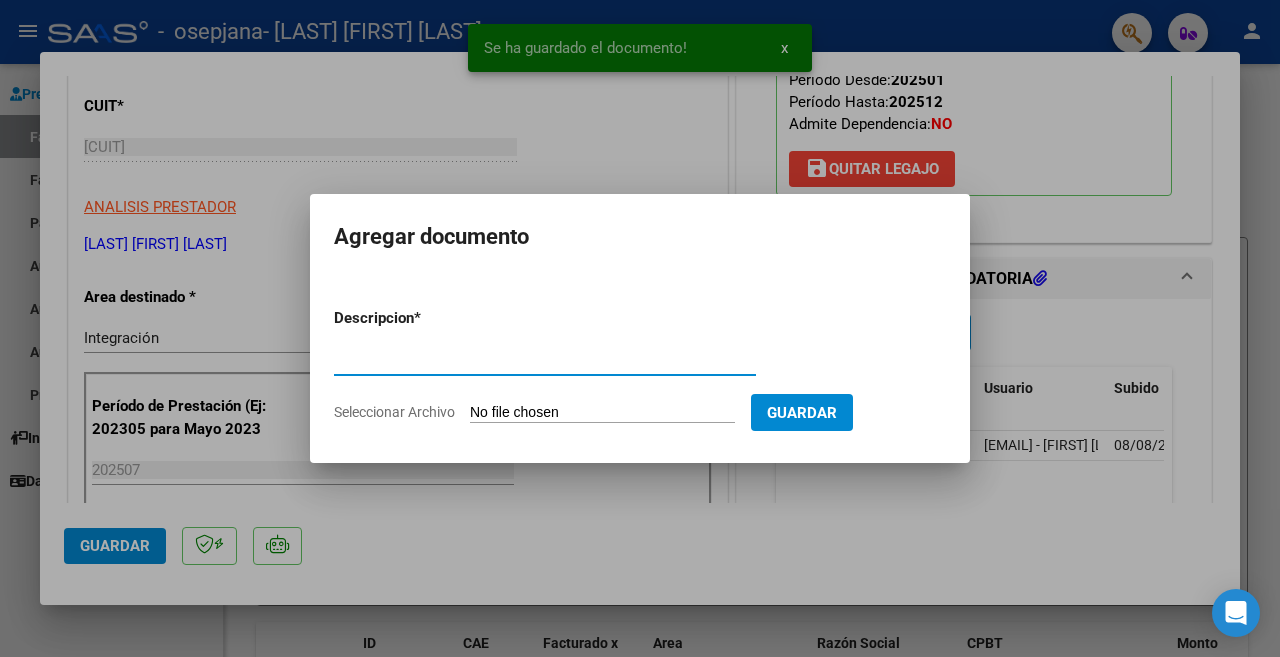 type on "VALIDEZ DE CAE" 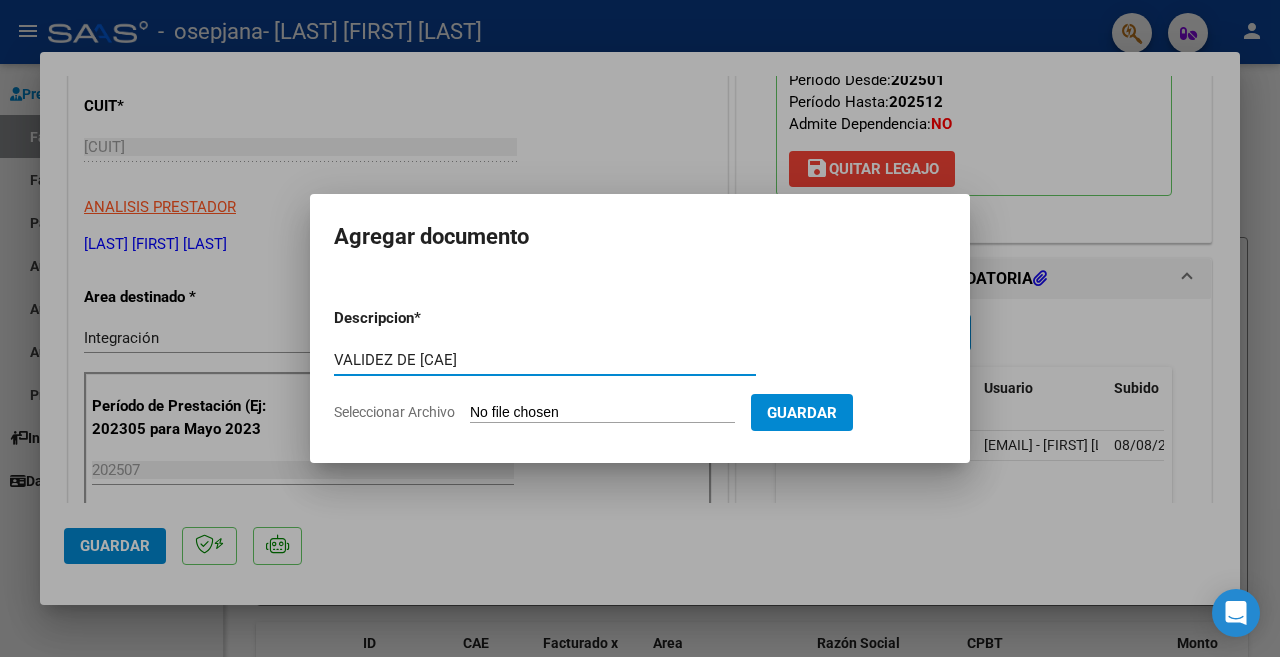 click on "Seleccionar Archivo" at bounding box center (602, 413) 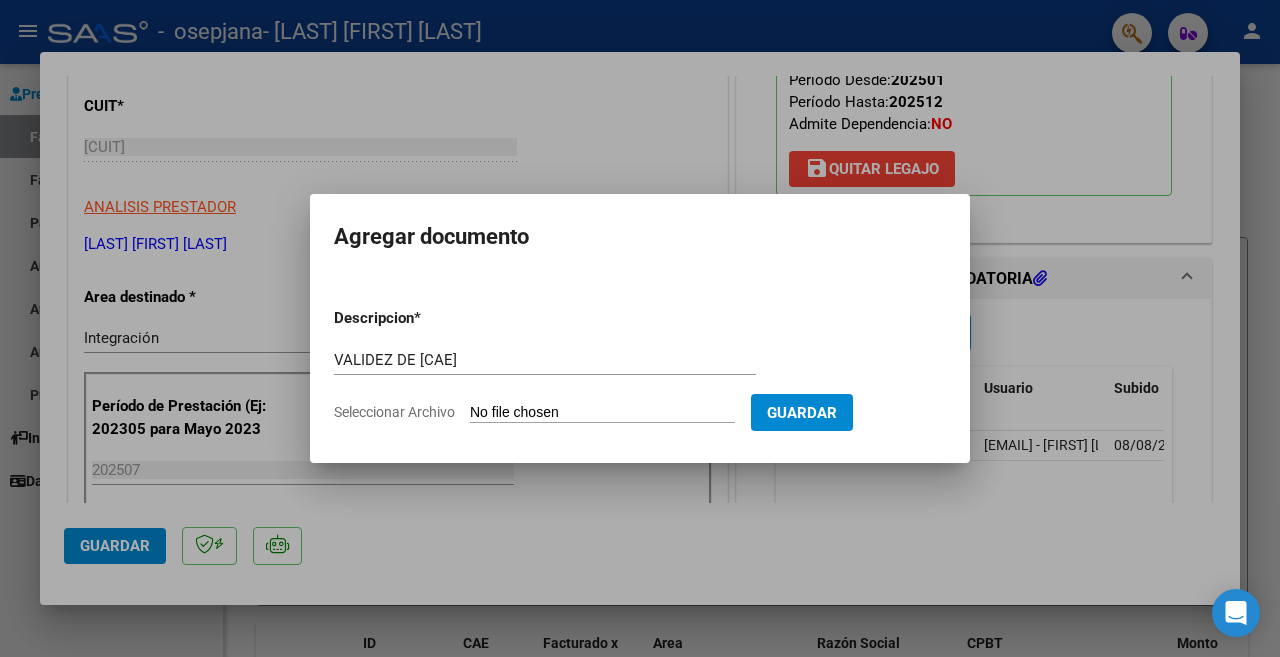 type on "C:\fakepath\VALIDEZ DE CAE OSORES TERAPIA OCUPACIONAL JULIO 2025 FACTURA NUMERO 766.pdf" 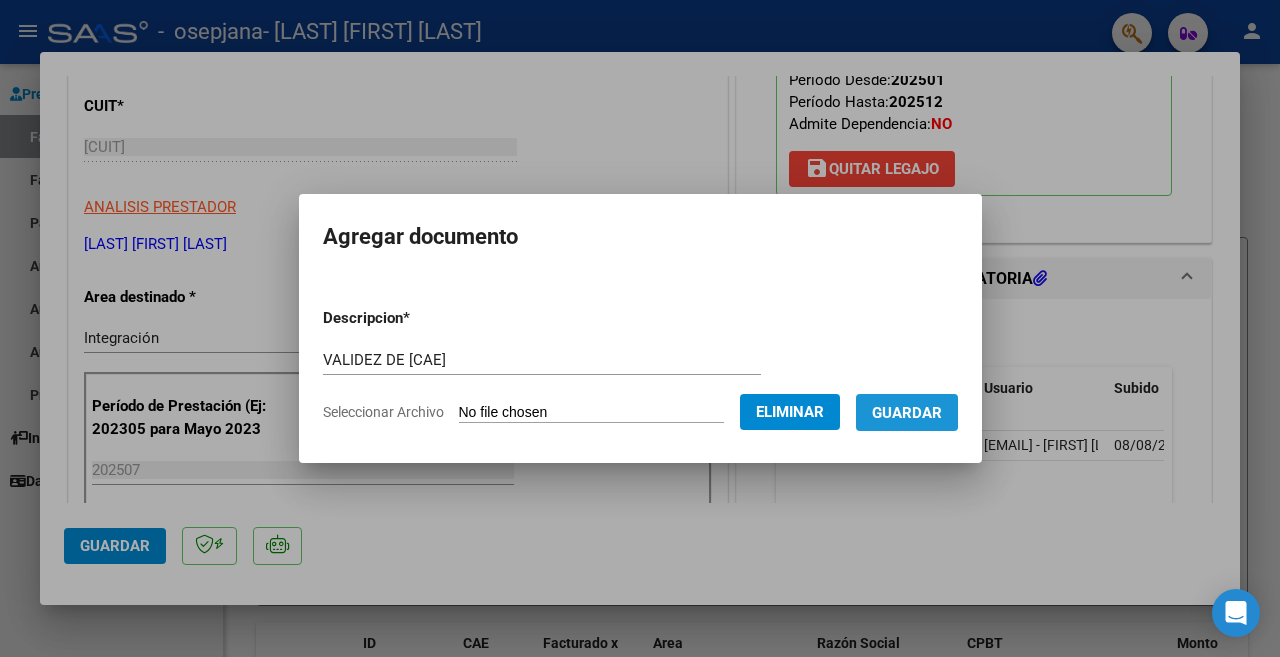 click on "Guardar" at bounding box center (907, 413) 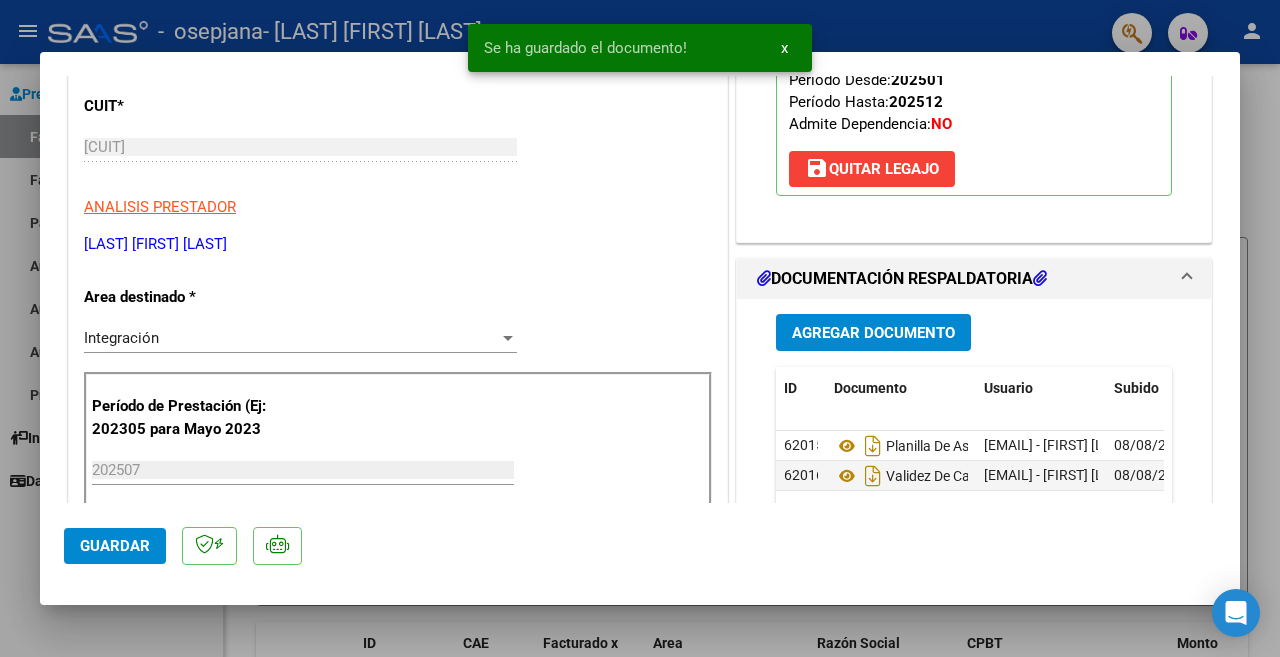 click on "Guardar" 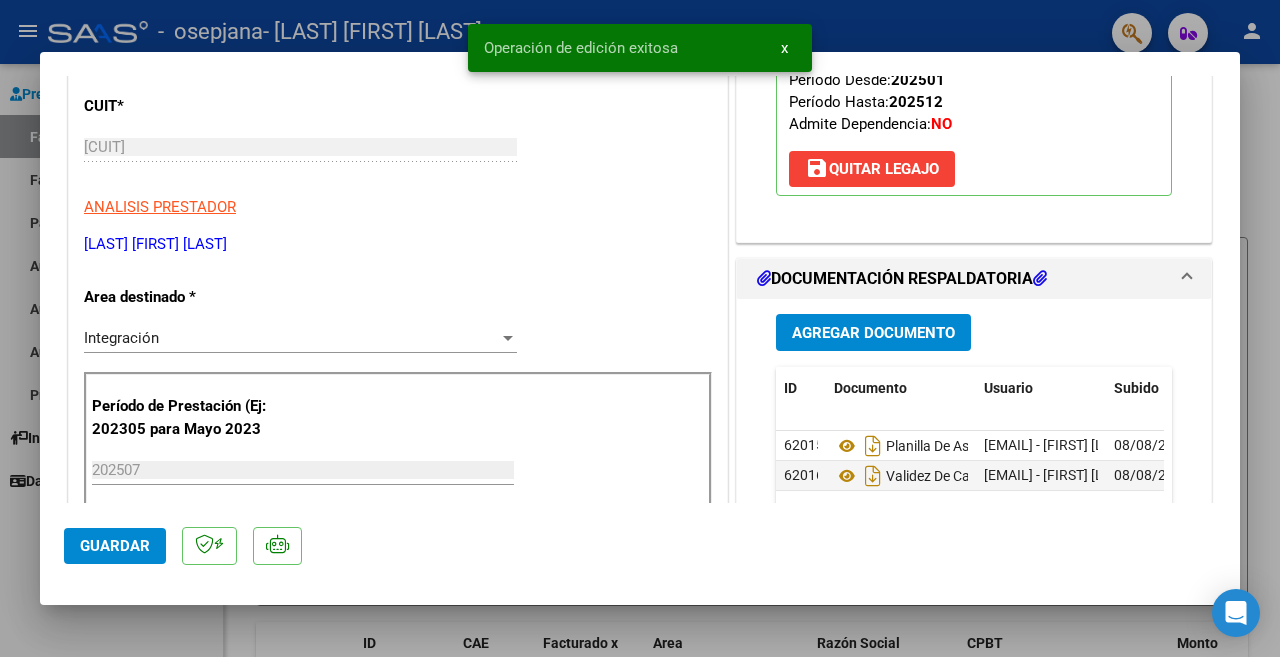 click at bounding box center (640, 328) 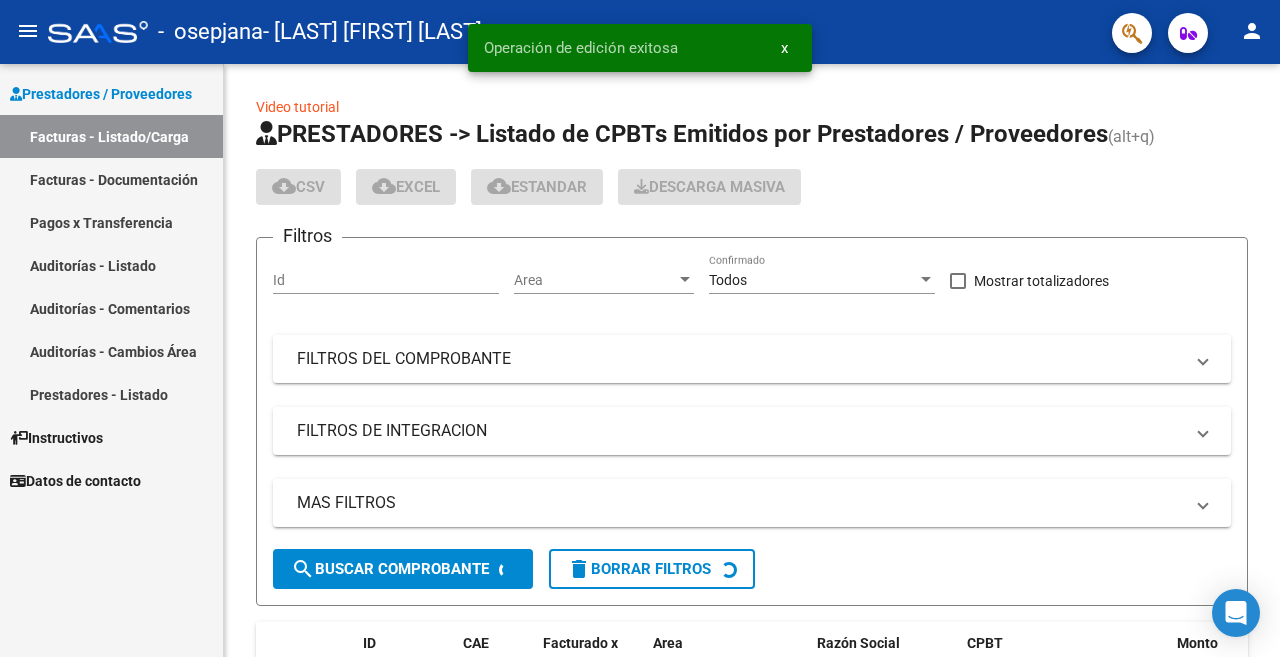 click on "person" 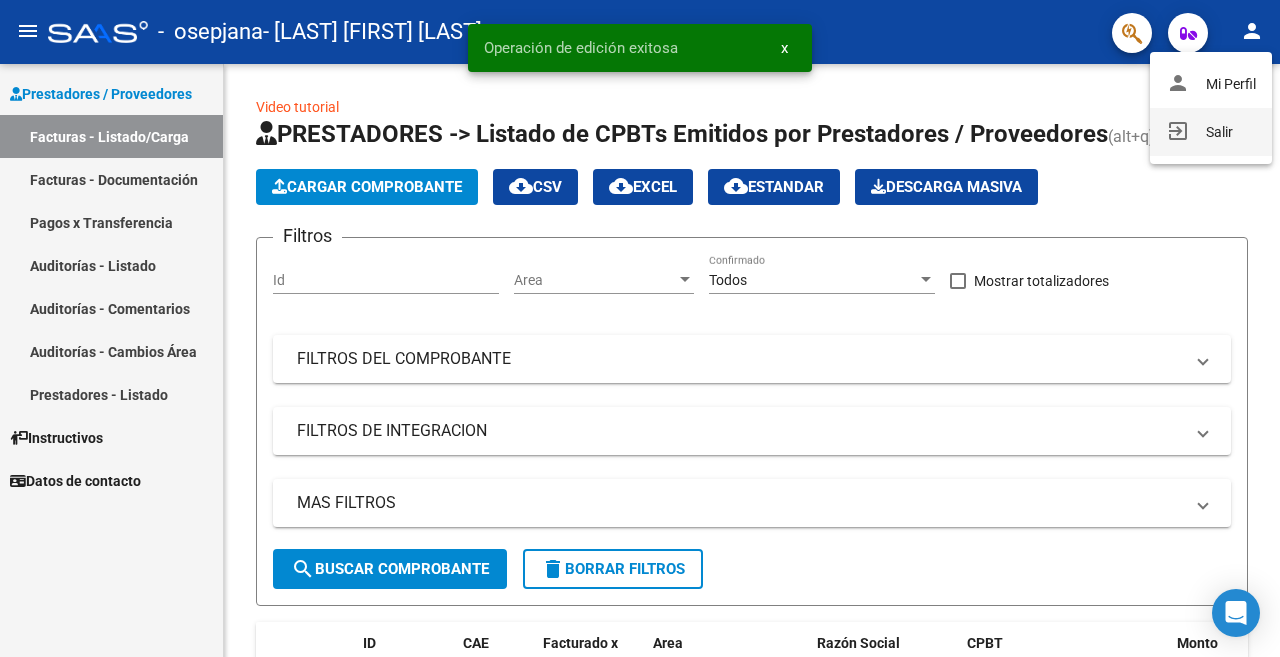 click on "exit_to_app  Salir" at bounding box center [1211, 132] 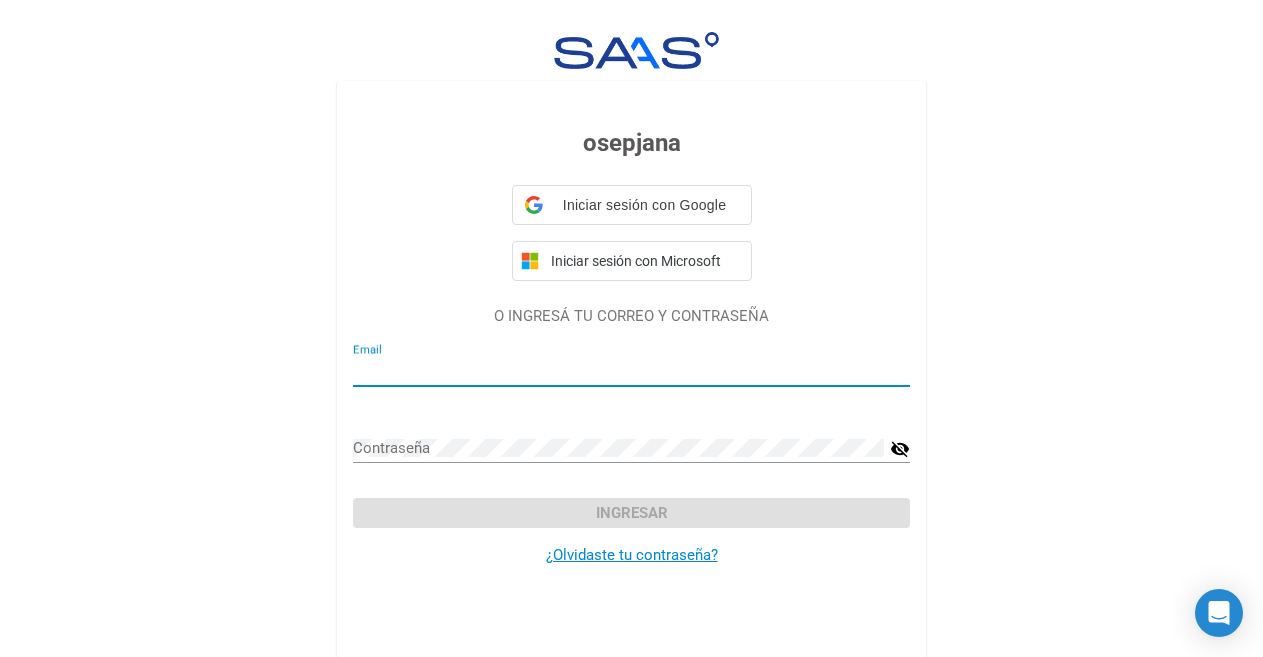 type on "gramogiu@yahoo.com.ar" 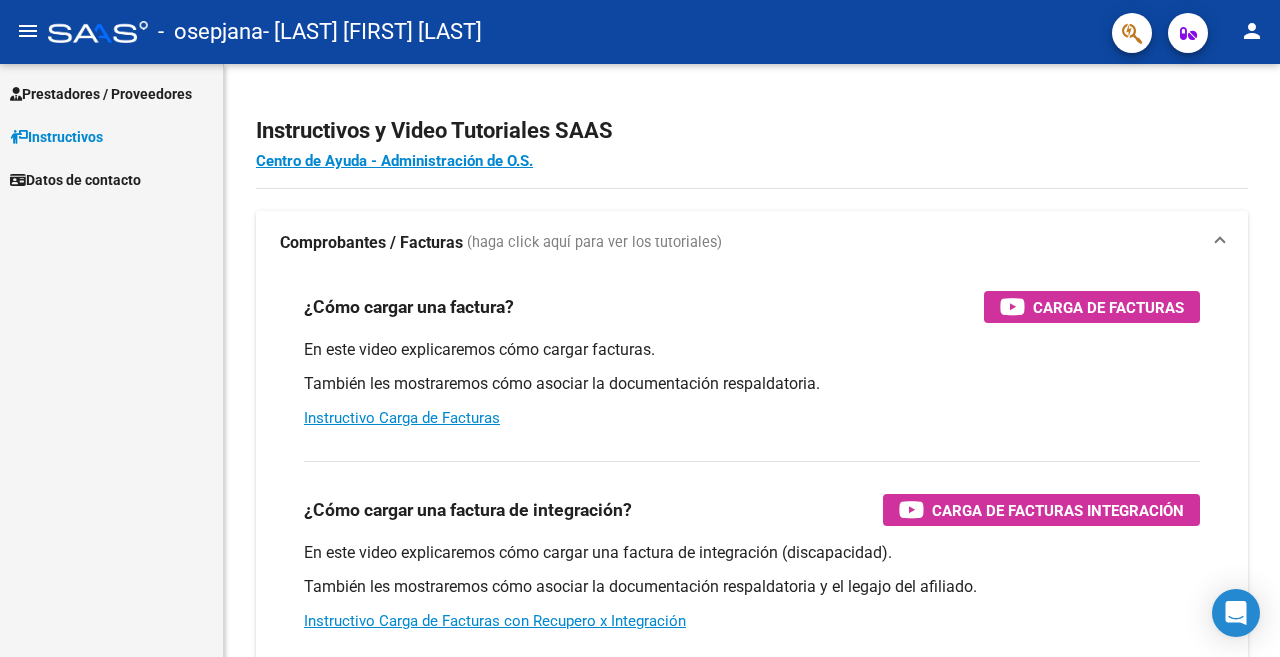 scroll, scrollTop: 0, scrollLeft: 0, axis: both 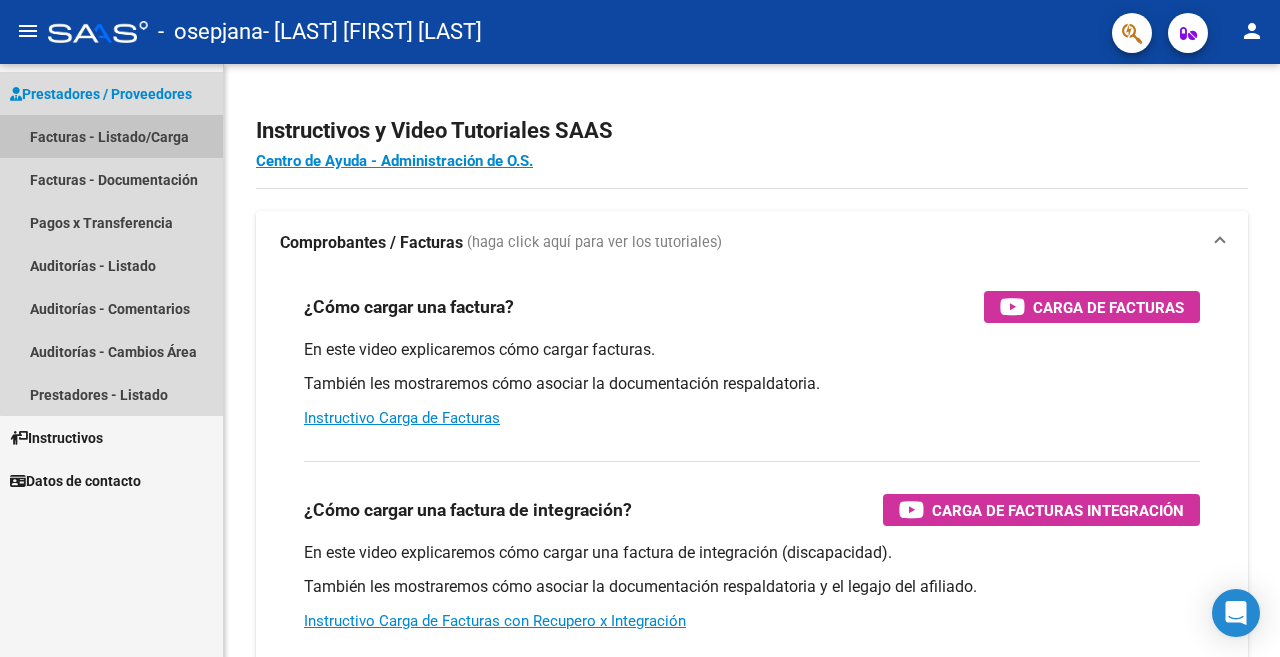 click on "Facturas - Listado/Carga" at bounding box center (111, 136) 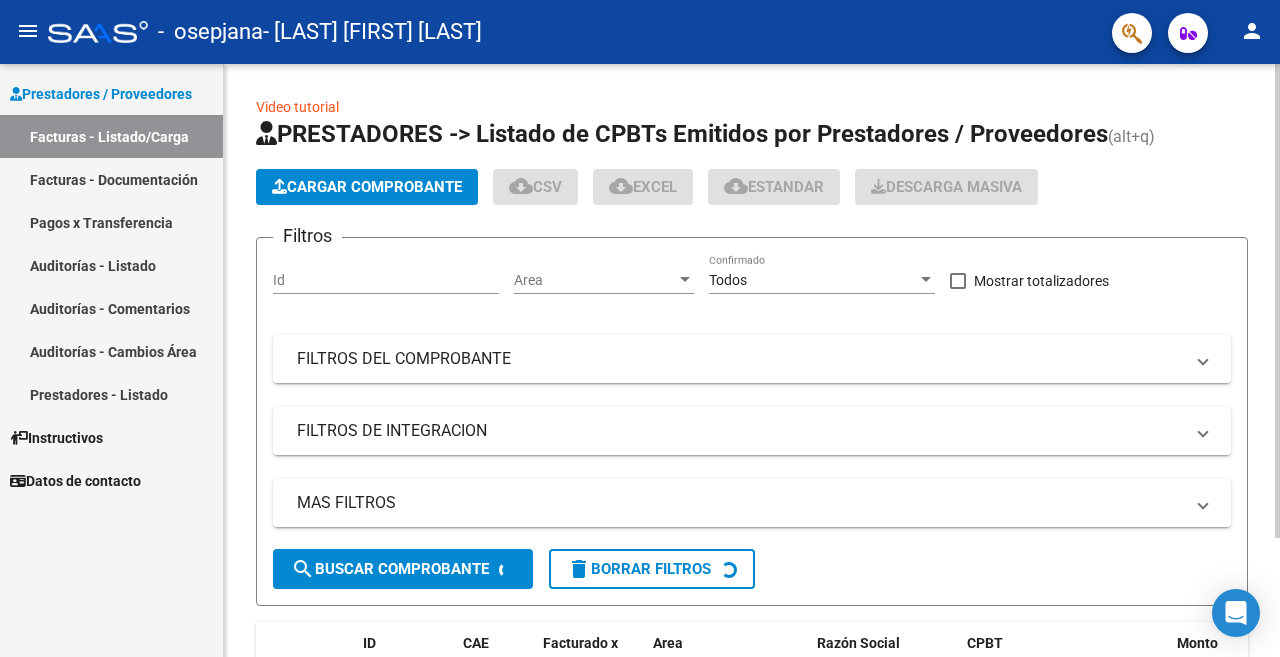 click on "Cargar Comprobante" 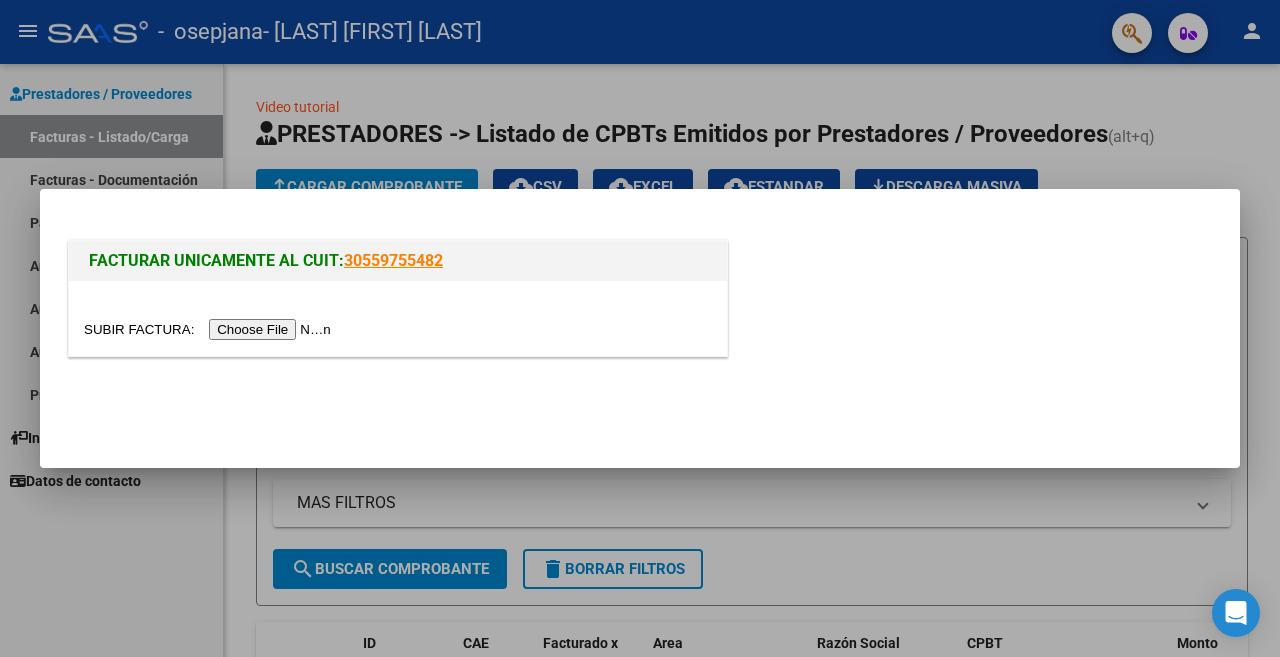 click at bounding box center [210, 329] 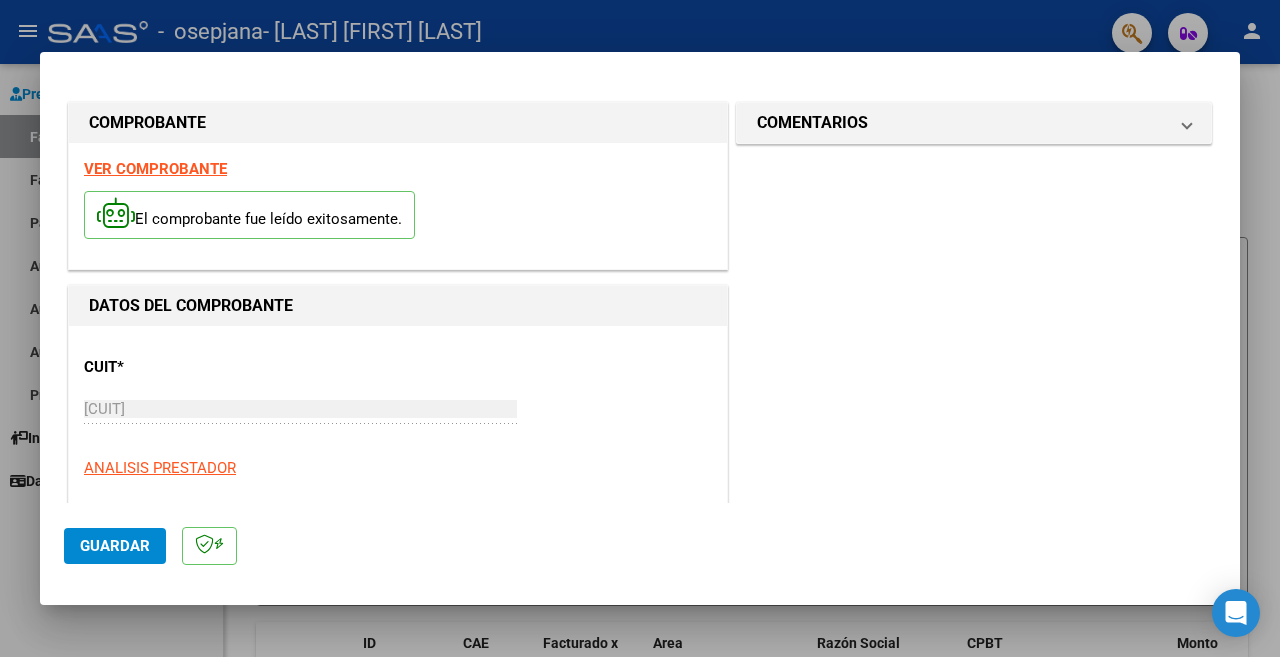click on "CUIT * [CUIT] Ingresar CUIT ANALISIS PRESTADOR" at bounding box center (398, 410) 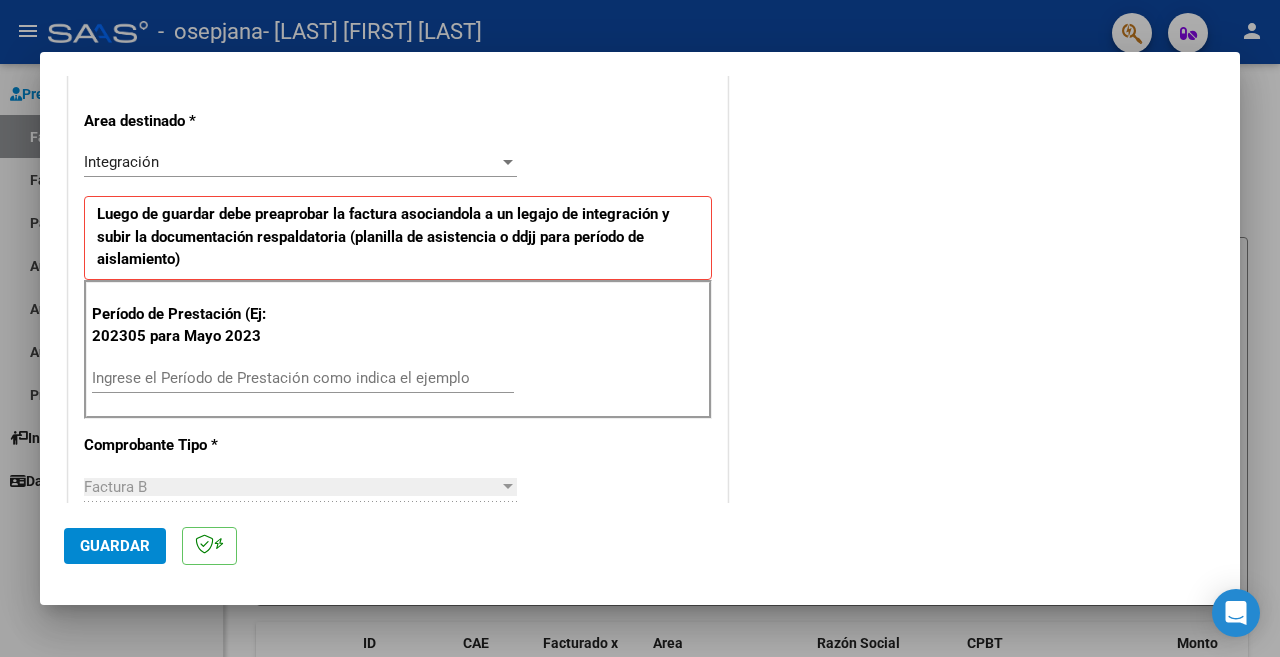 scroll, scrollTop: 500, scrollLeft: 0, axis: vertical 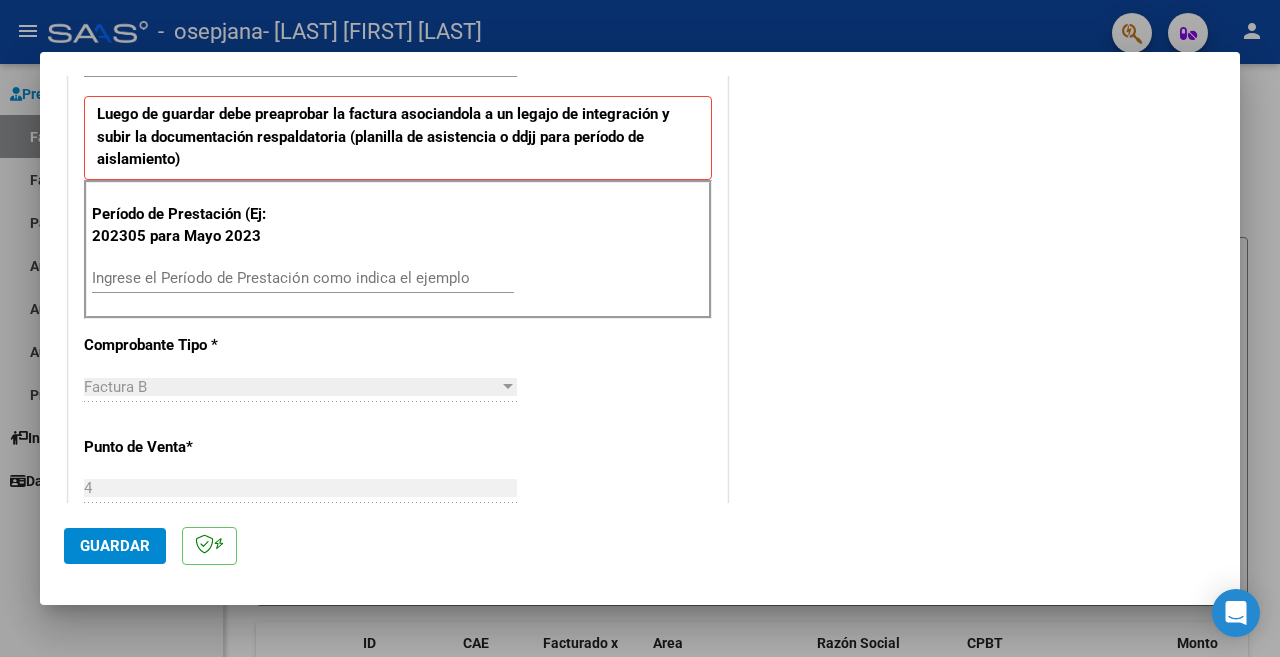click on "Ingrese el Período de Prestación como indica el ejemplo" at bounding box center [303, 278] 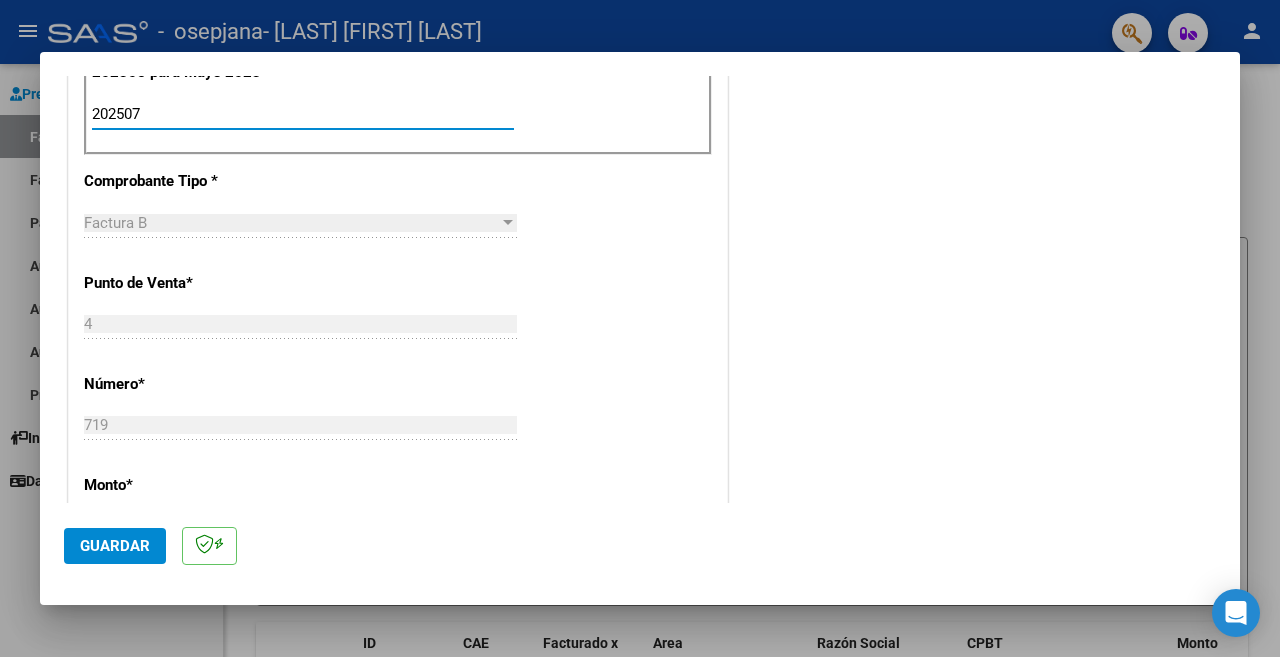 scroll, scrollTop: 700, scrollLeft: 0, axis: vertical 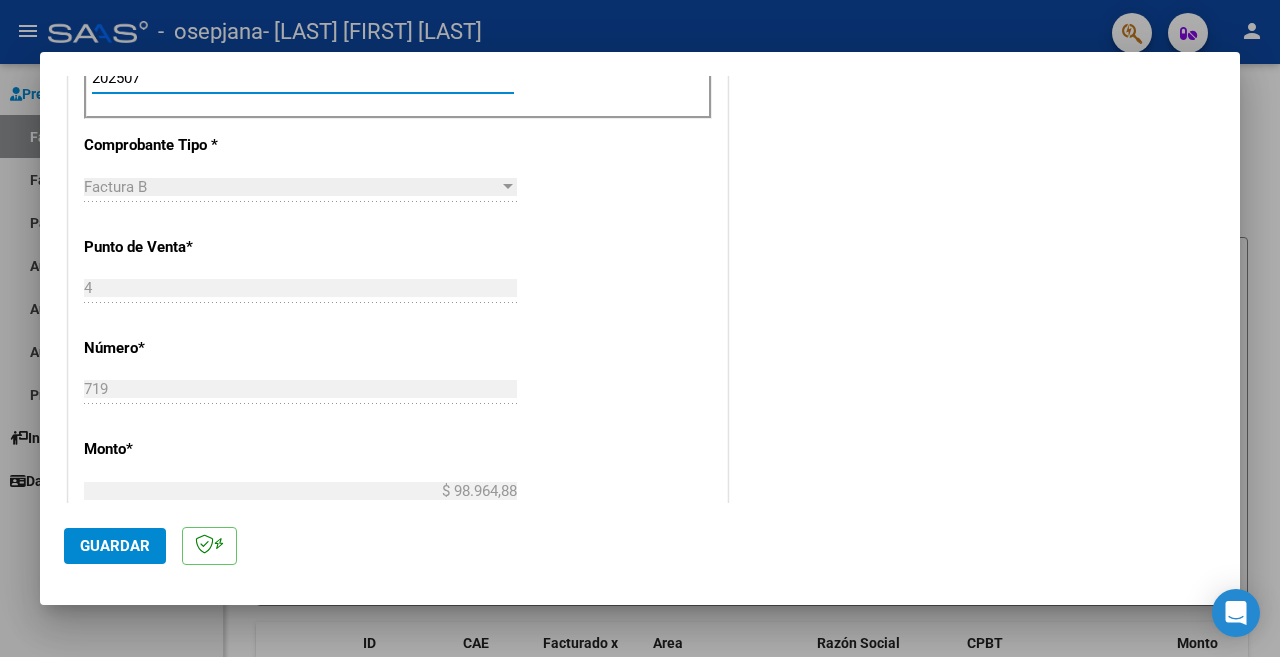 type on "202507" 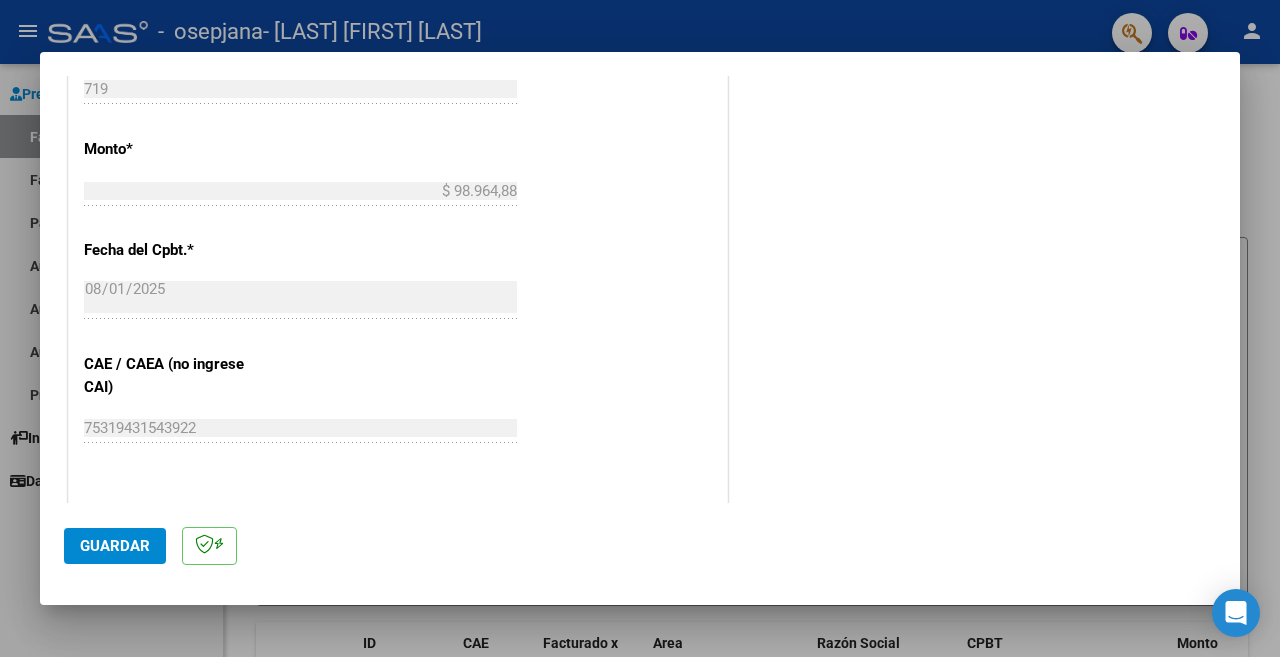 scroll, scrollTop: 1100, scrollLeft: 0, axis: vertical 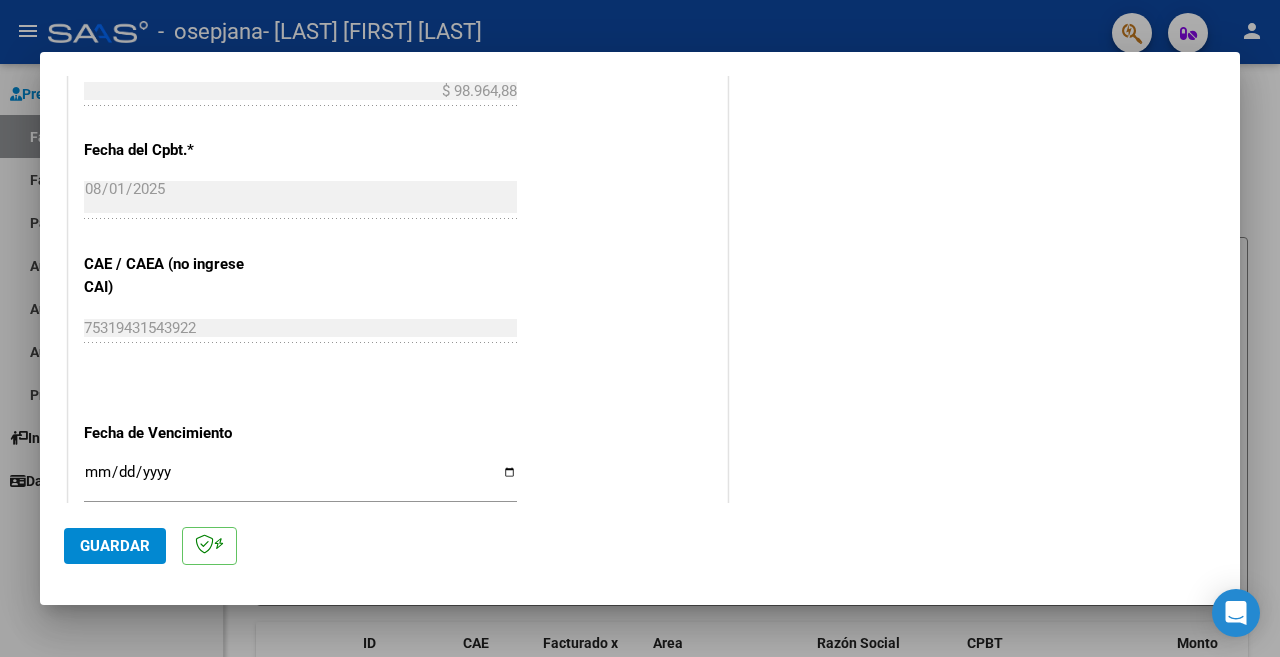 click on "Ingresar la fecha" at bounding box center [300, 480] 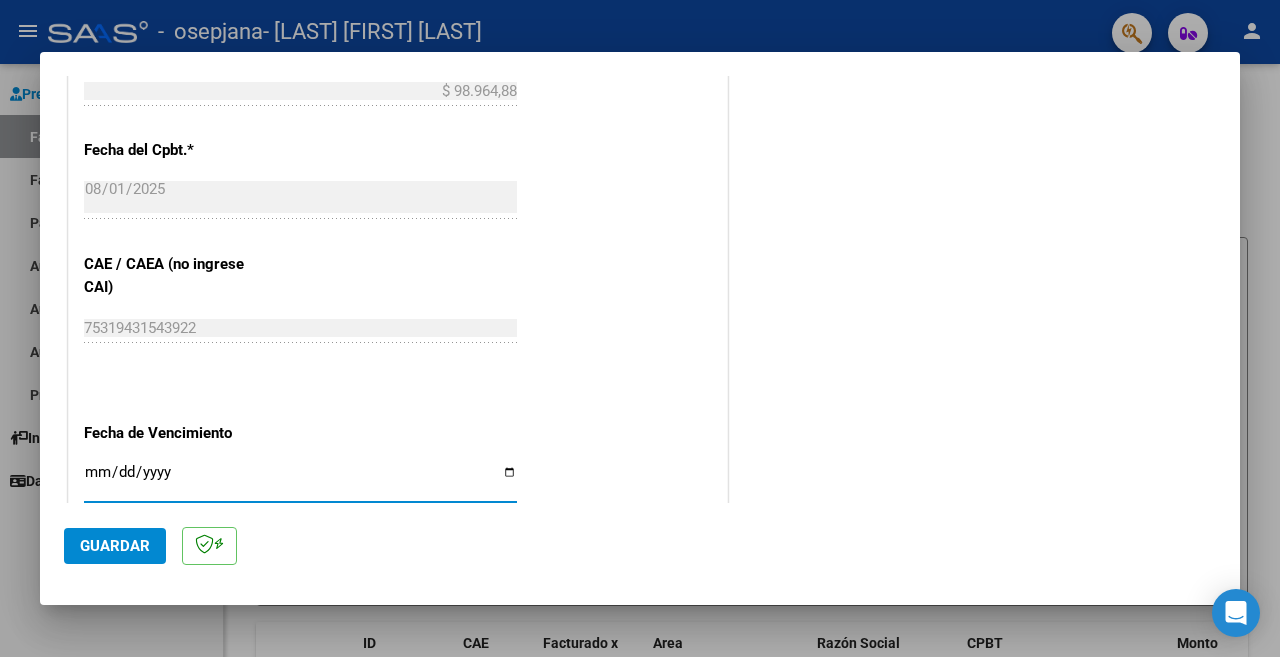 type on "2025-08-11" 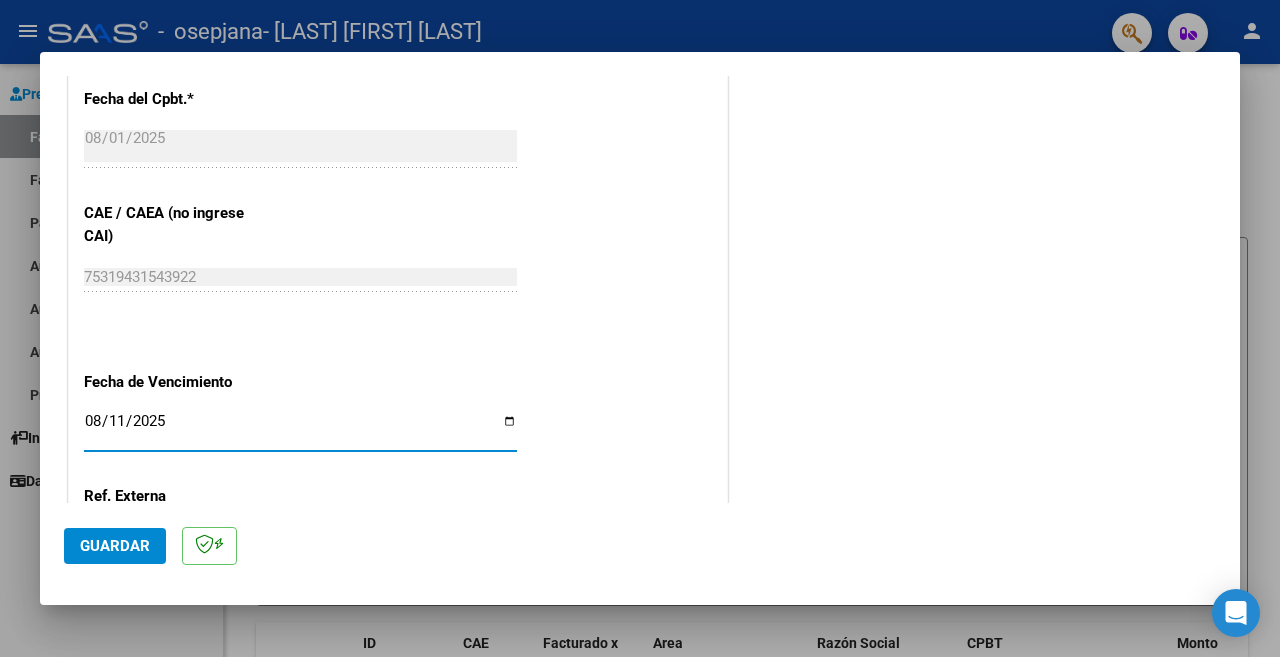 scroll, scrollTop: 1300, scrollLeft: 0, axis: vertical 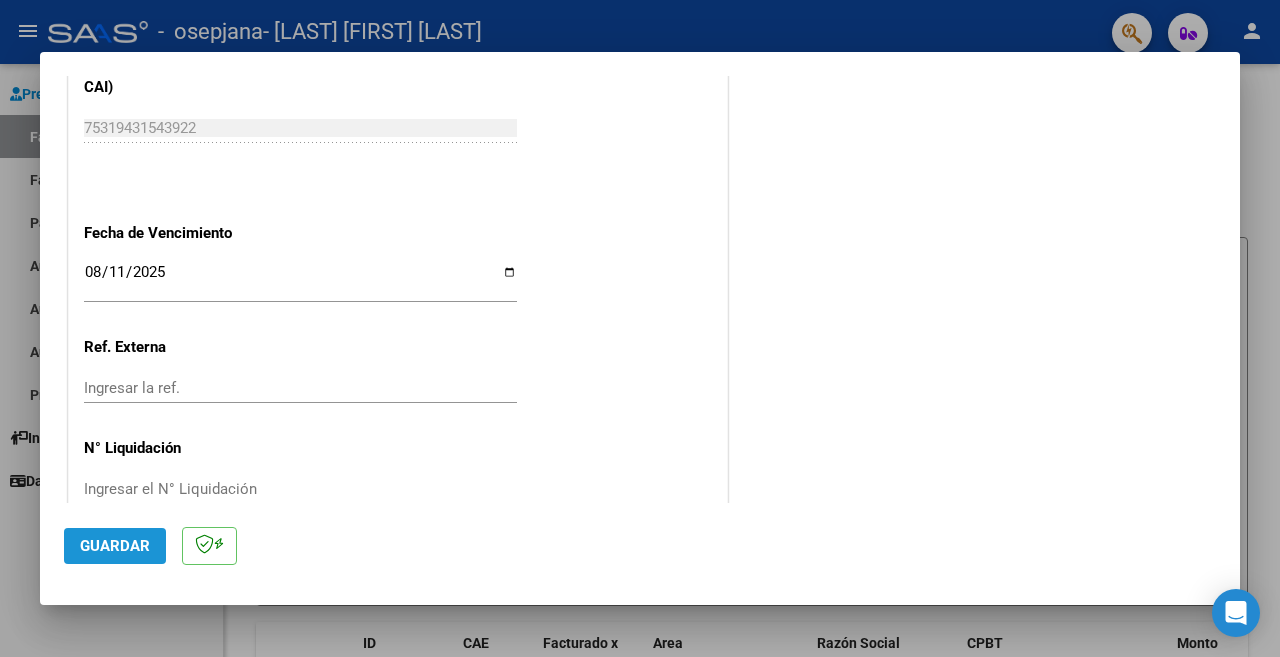 click on "Guardar" 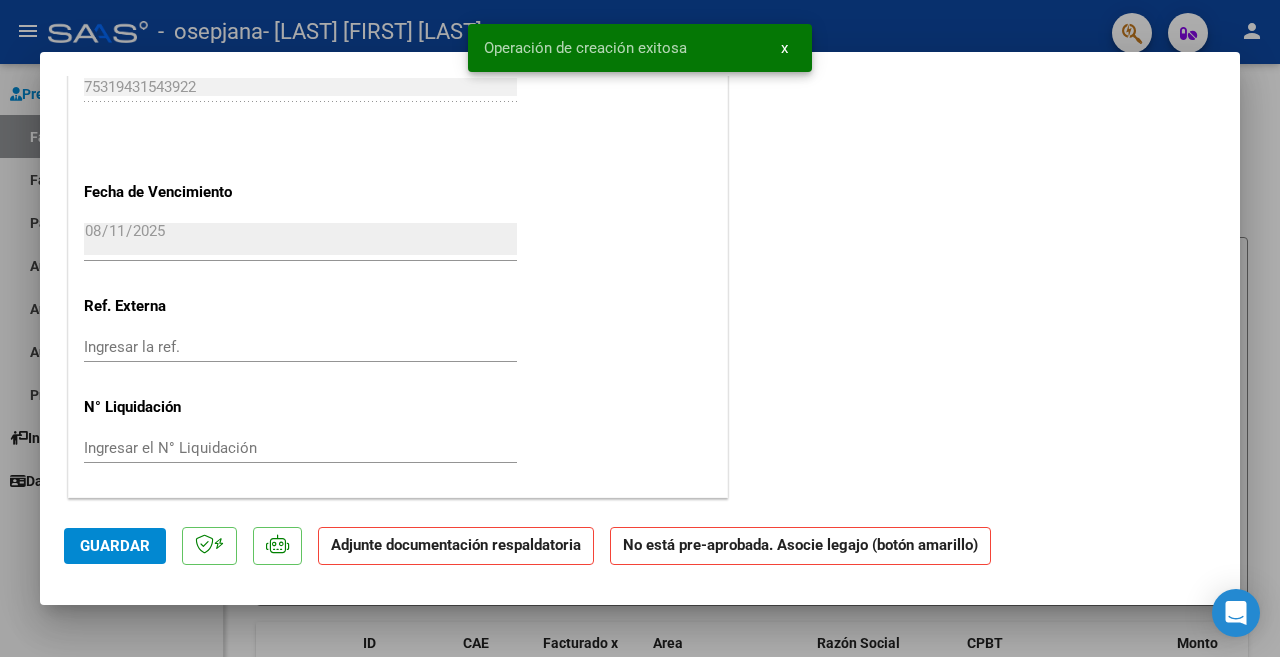 scroll, scrollTop: 0, scrollLeft: 0, axis: both 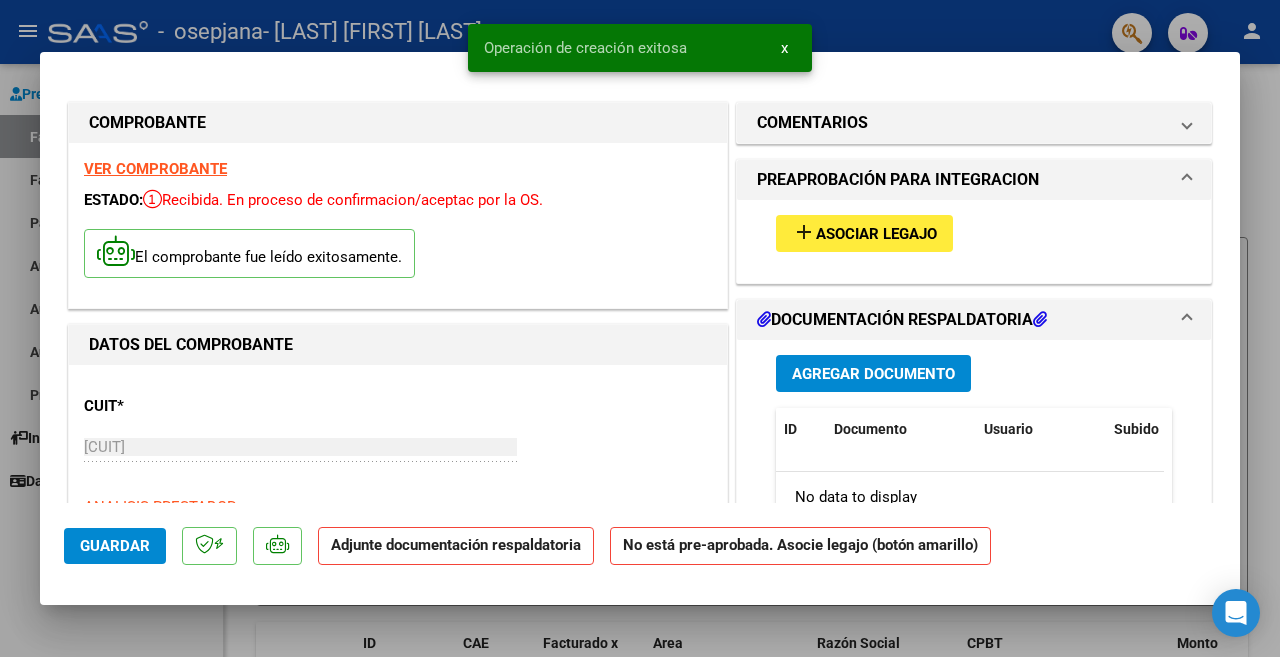 click on "Asociar Legajo" at bounding box center (876, 234) 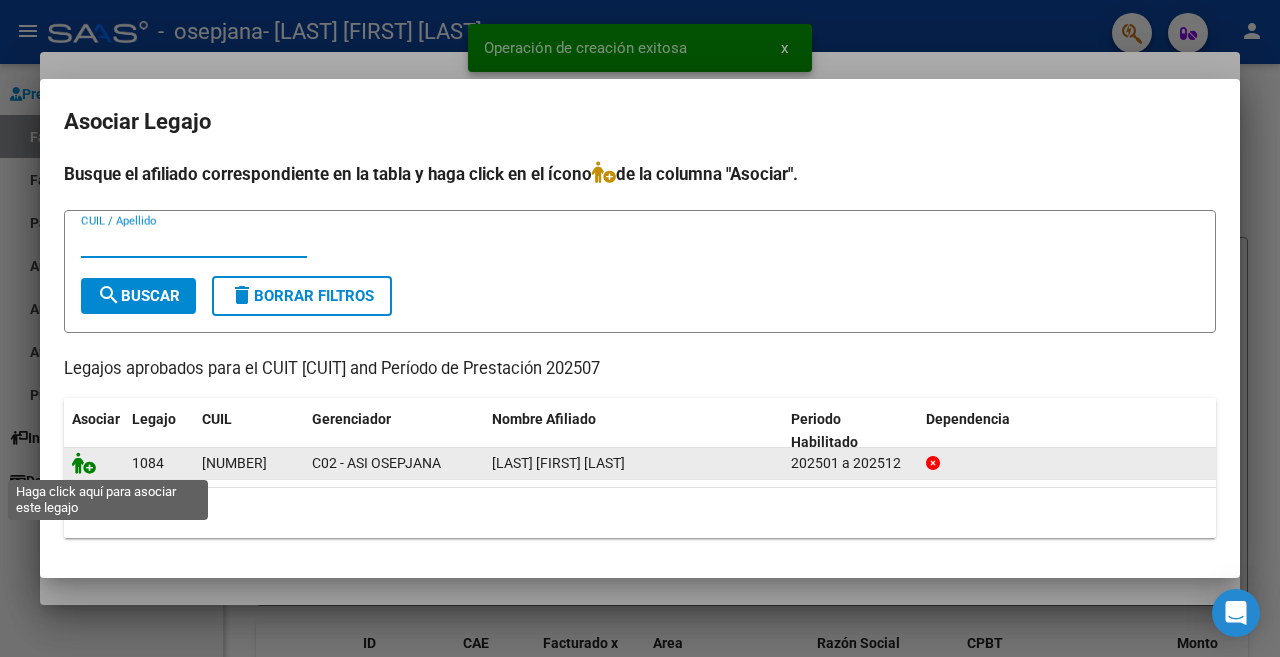 click 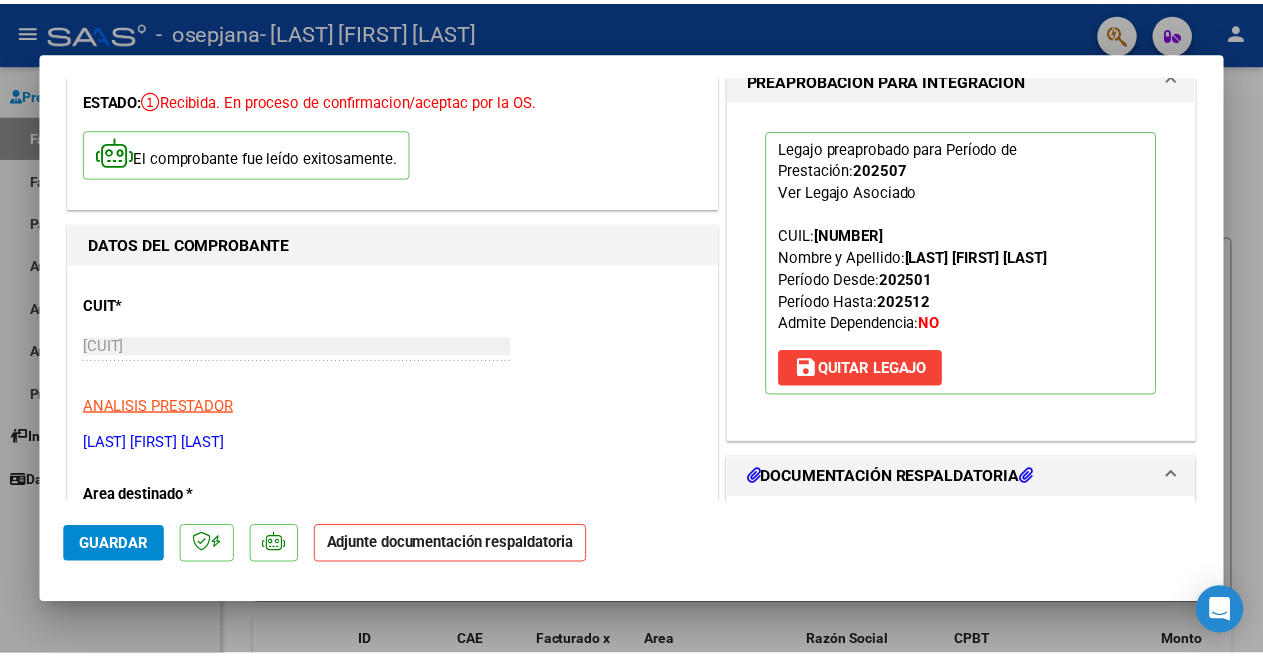 scroll, scrollTop: 300, scrollLeft: 0, axis: vertical 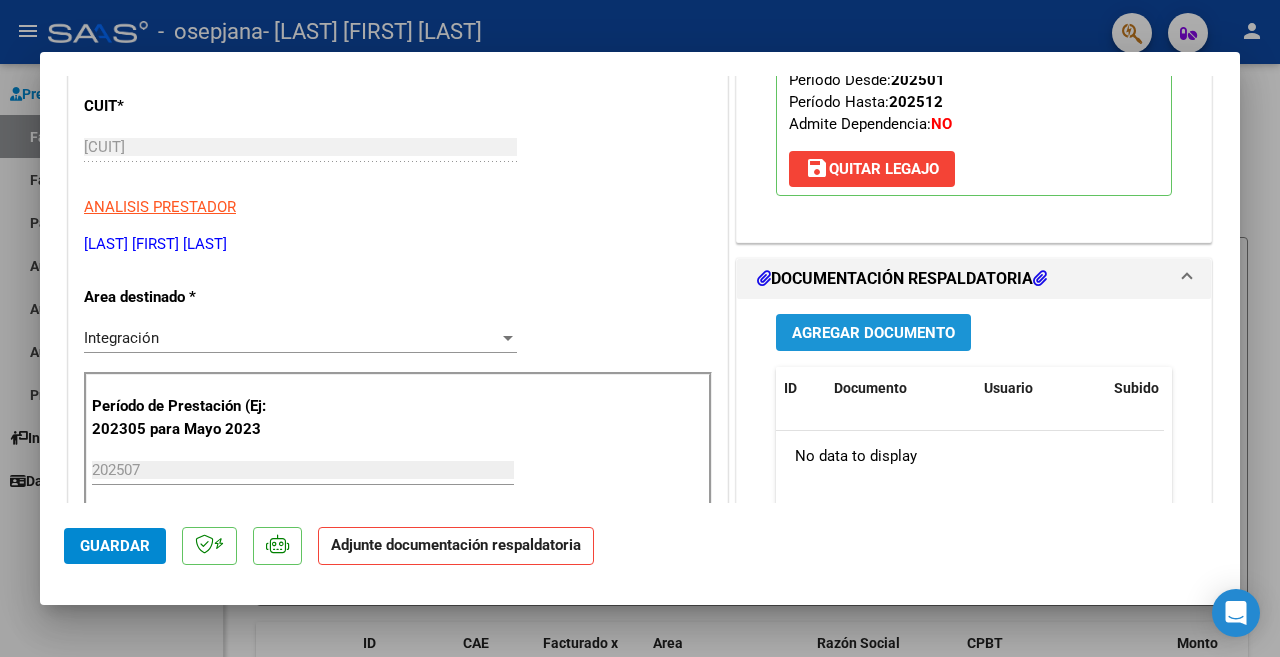 click on "Agregar Documento" at bounding box center (873, 333) 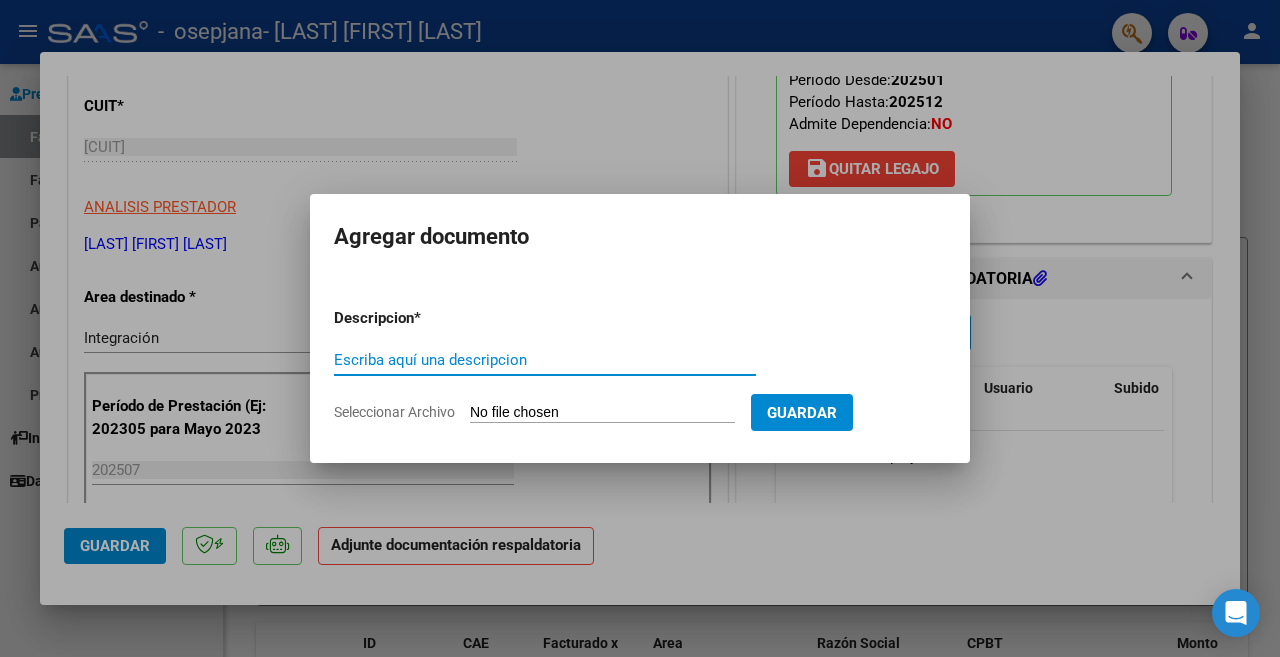click on "Escriba aquí una descripcion" at bounding box center (545, 360) 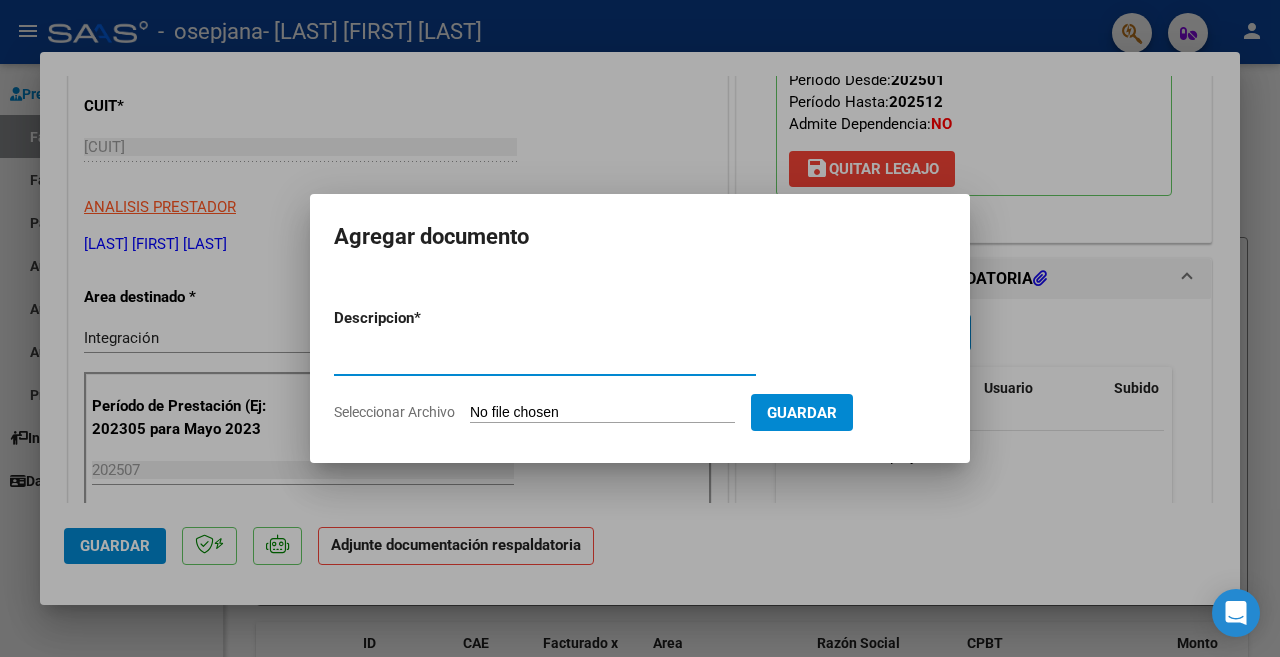 type on "PLANILLA DE ASISTENCIA" 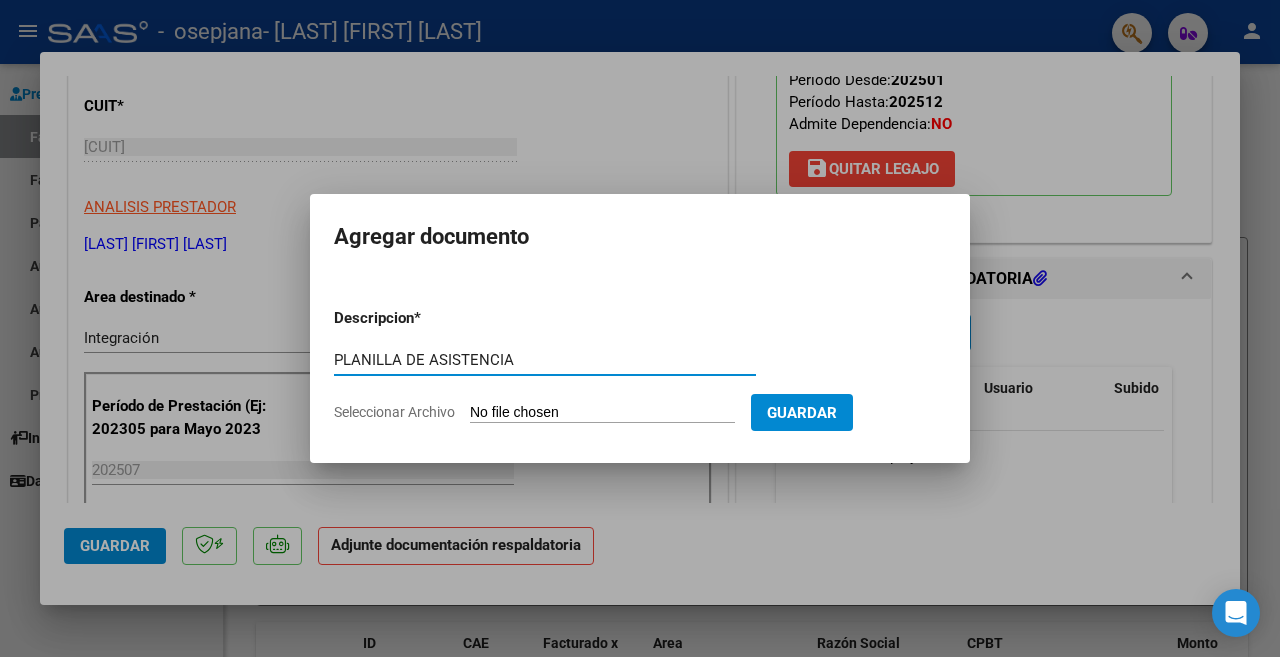 click on "Seleccionar Archivo" at bounding box center (602, 413) 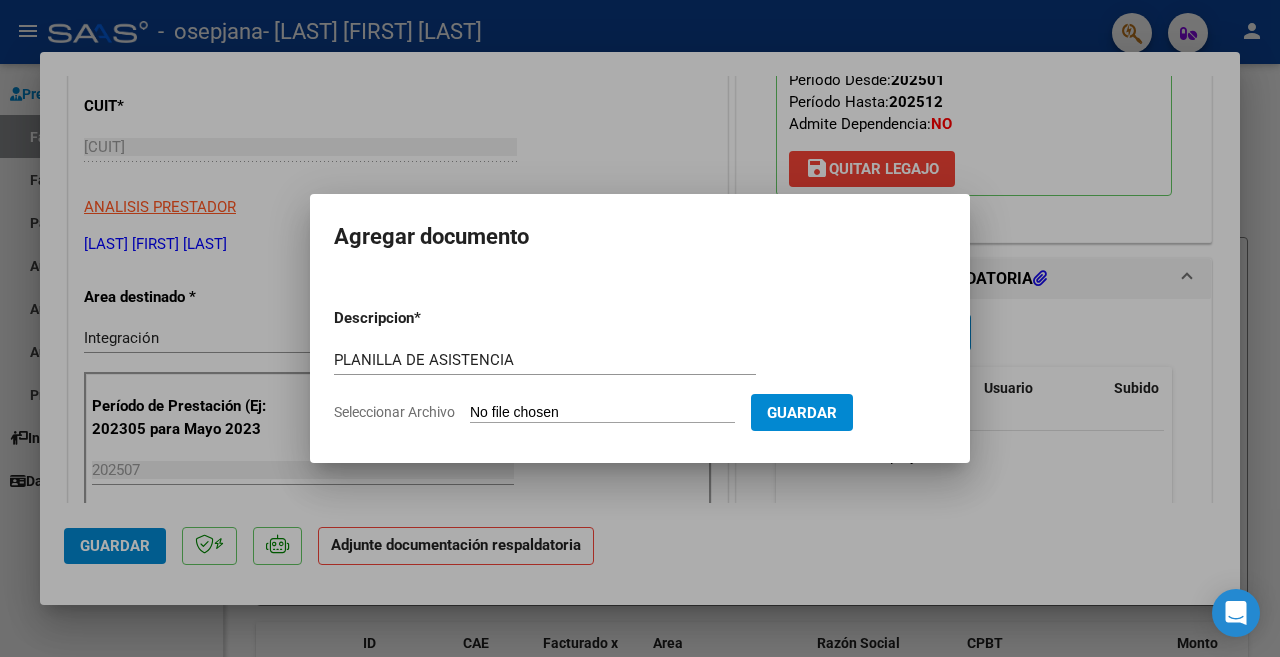 type on "C:\fakepath\PLANILLA DE ASISTENCIA [LAST] PSICOPEDAGOGIA JULIO 2025.pdf" 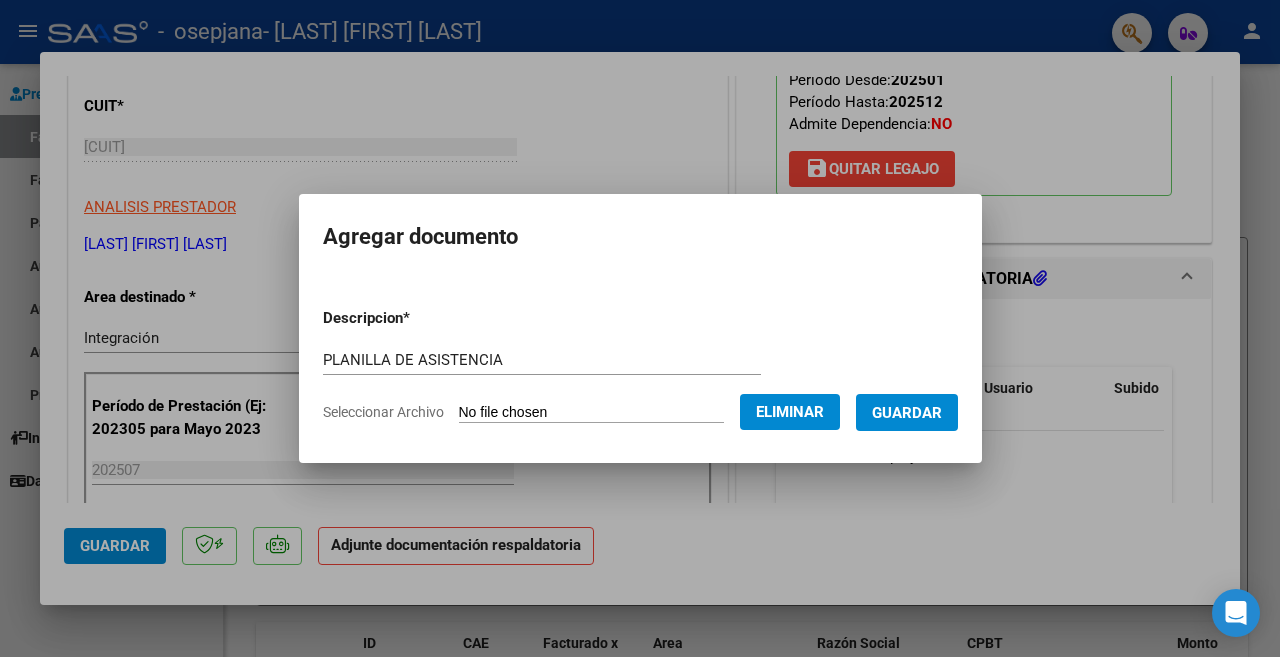click on "Guardar" at bounding box center [907, 413] 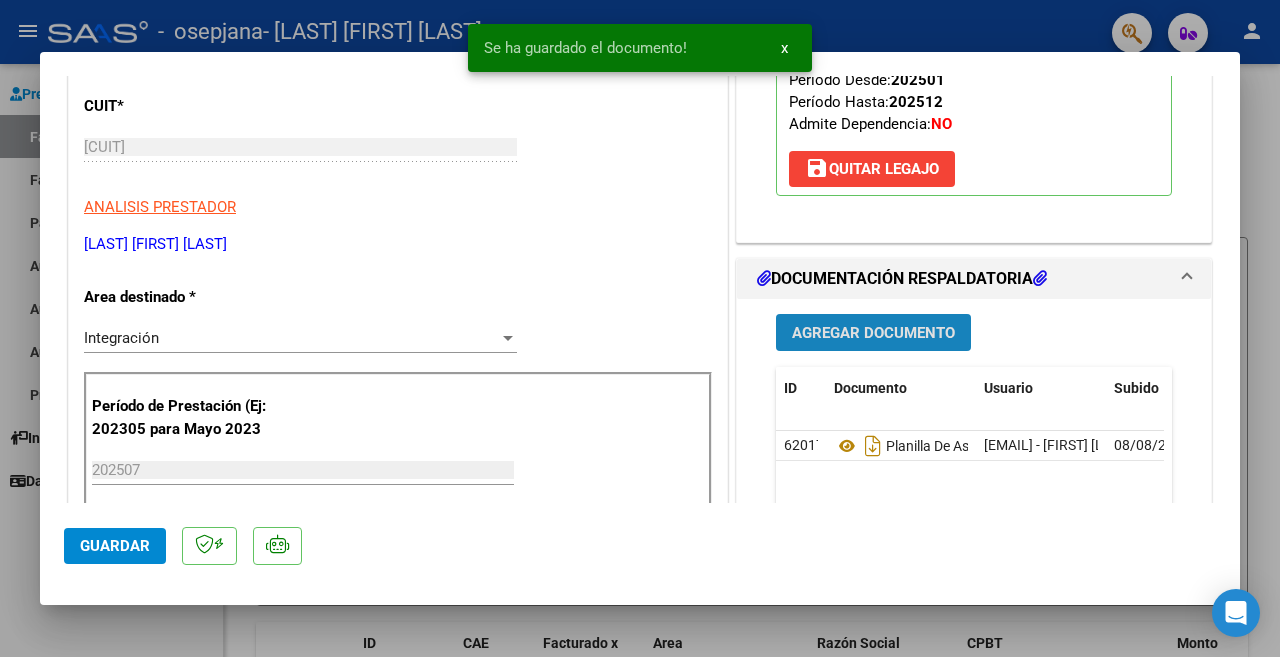 click on "Agregar Documento" at bounding box center [873, 333] 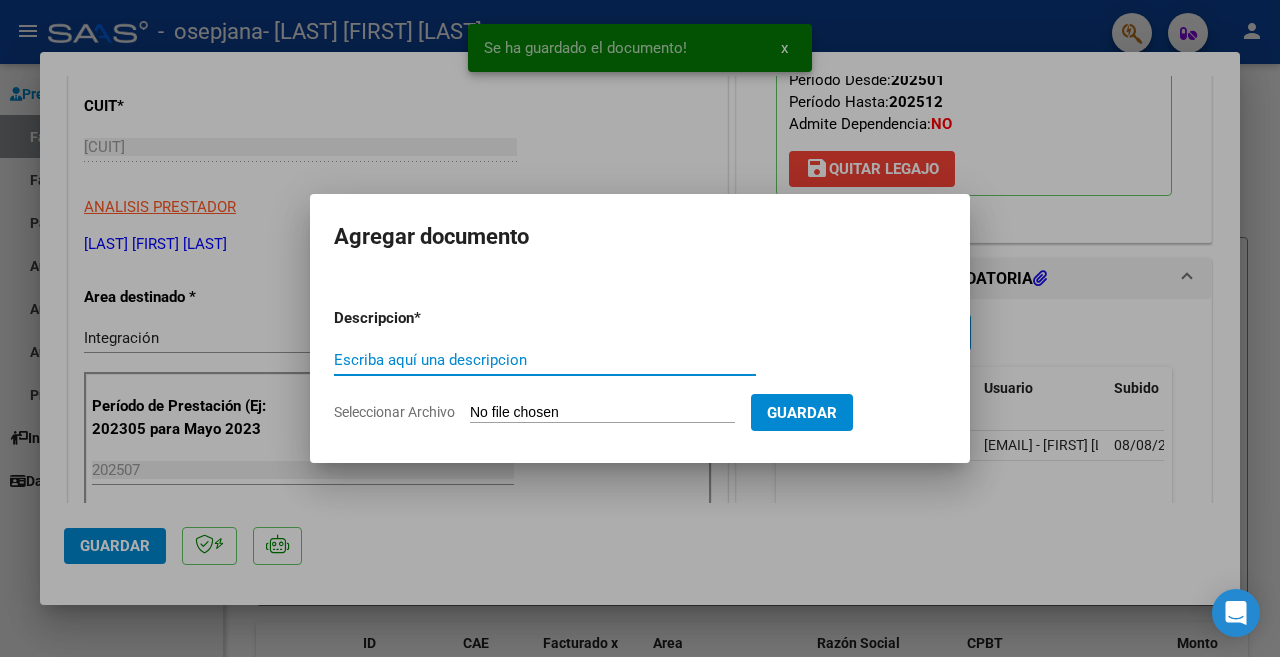 click on "Escriba aquí una descripcion" at bounding box center (545, 360) 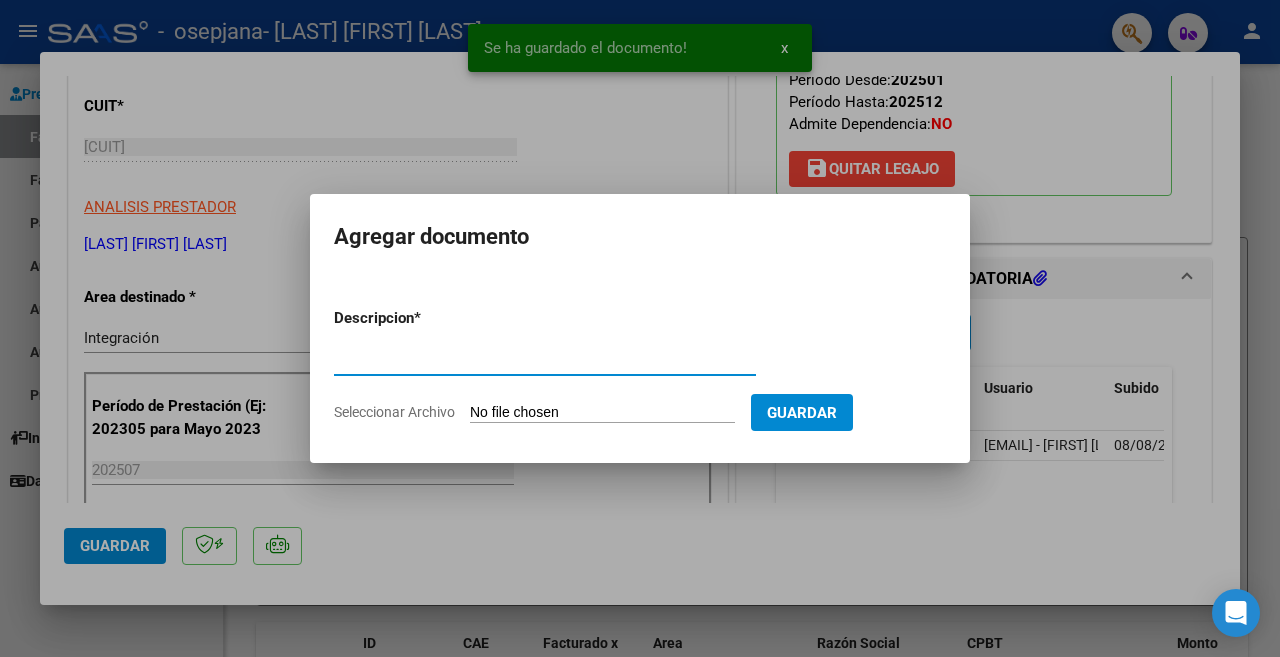 type on "VALIDEZ DE CAE" 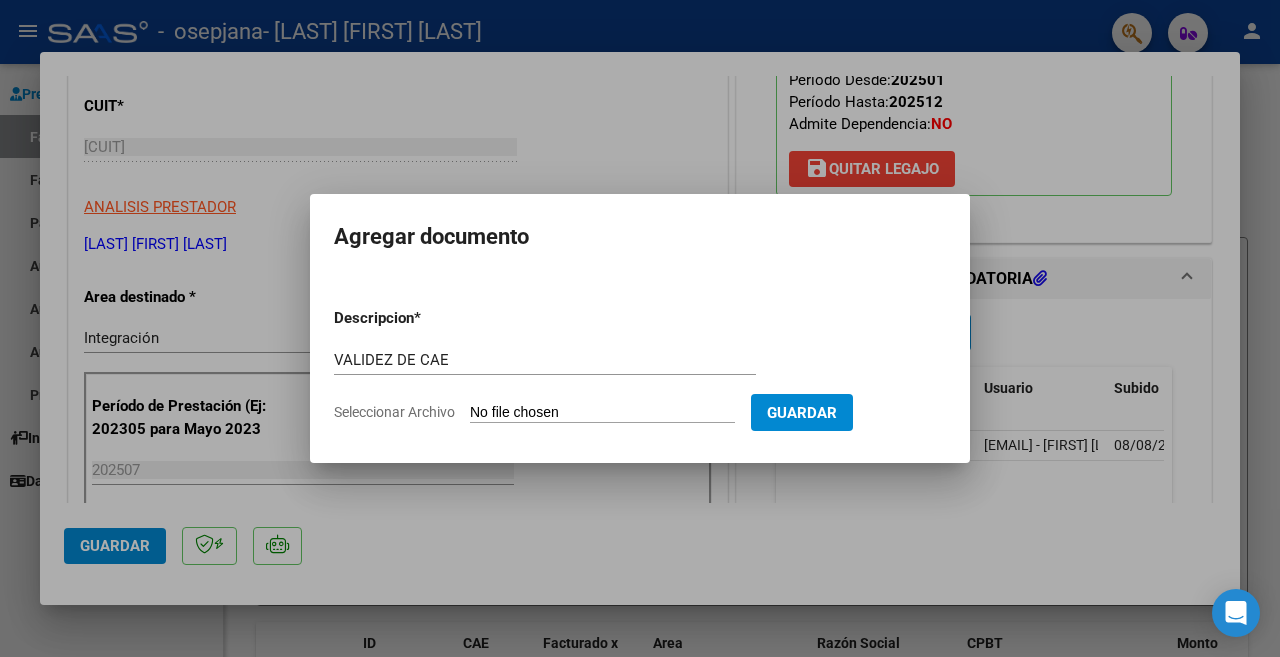 click on "Seleccionar Archivo" at bounding box center [602, 413] 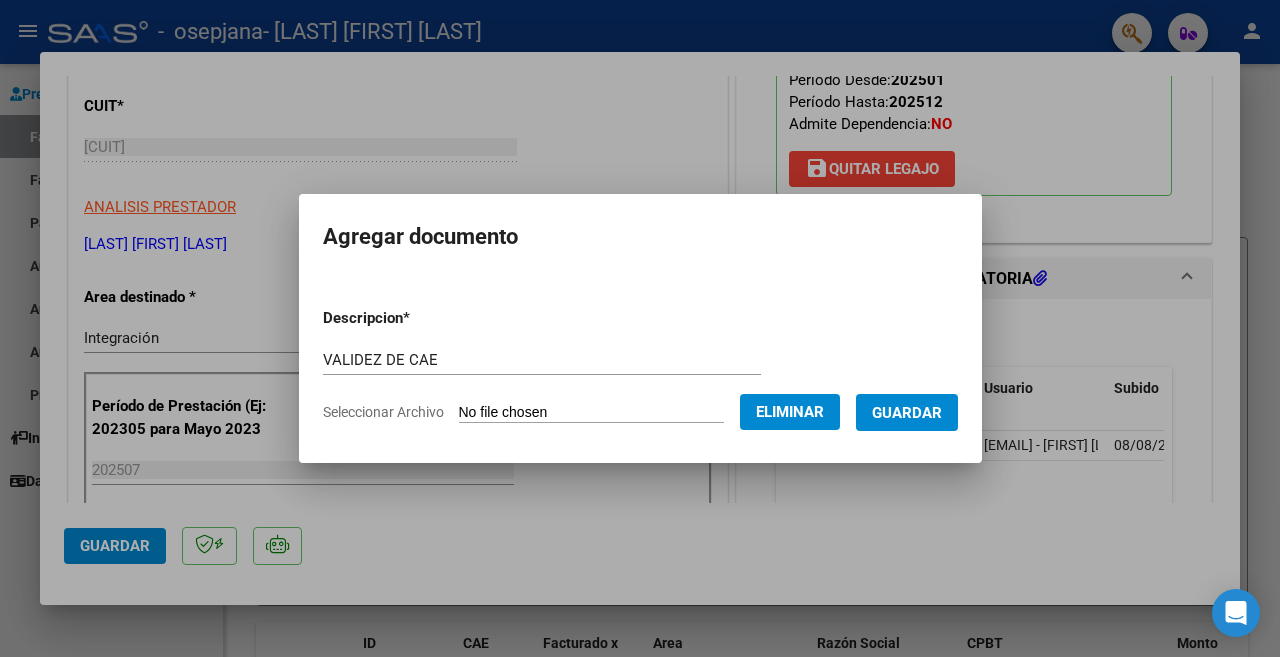 click on "Guardar" at bounding box center [907, 413] 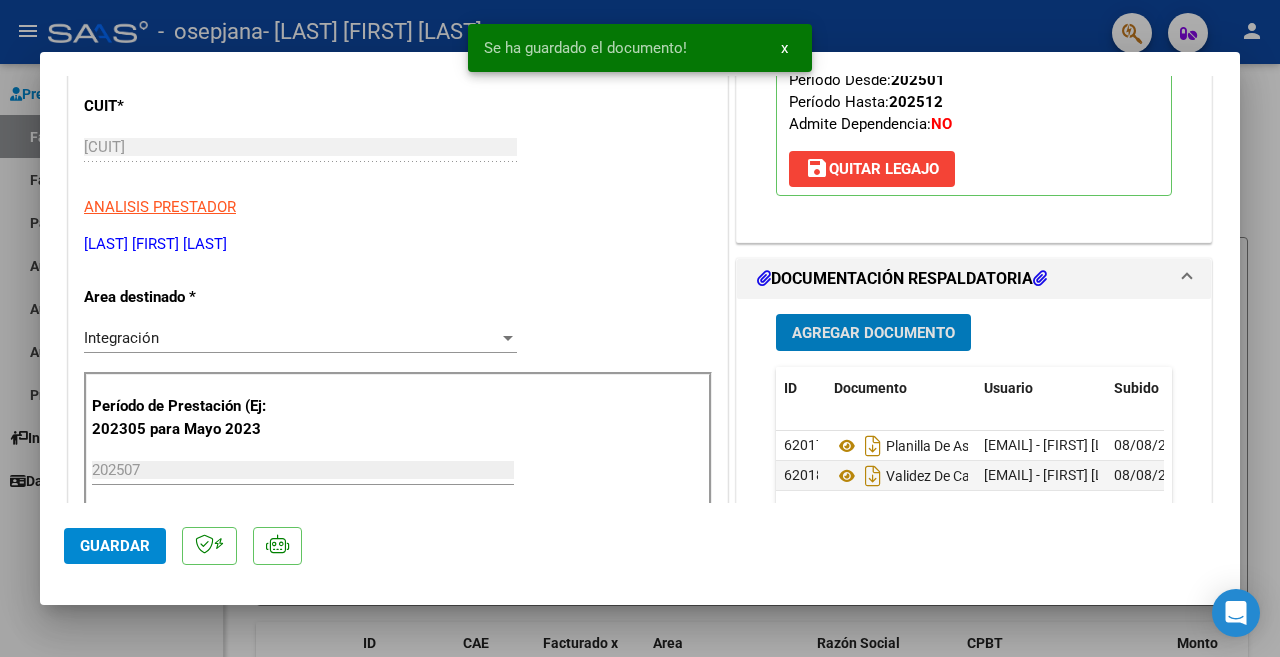 click on "Guardar" 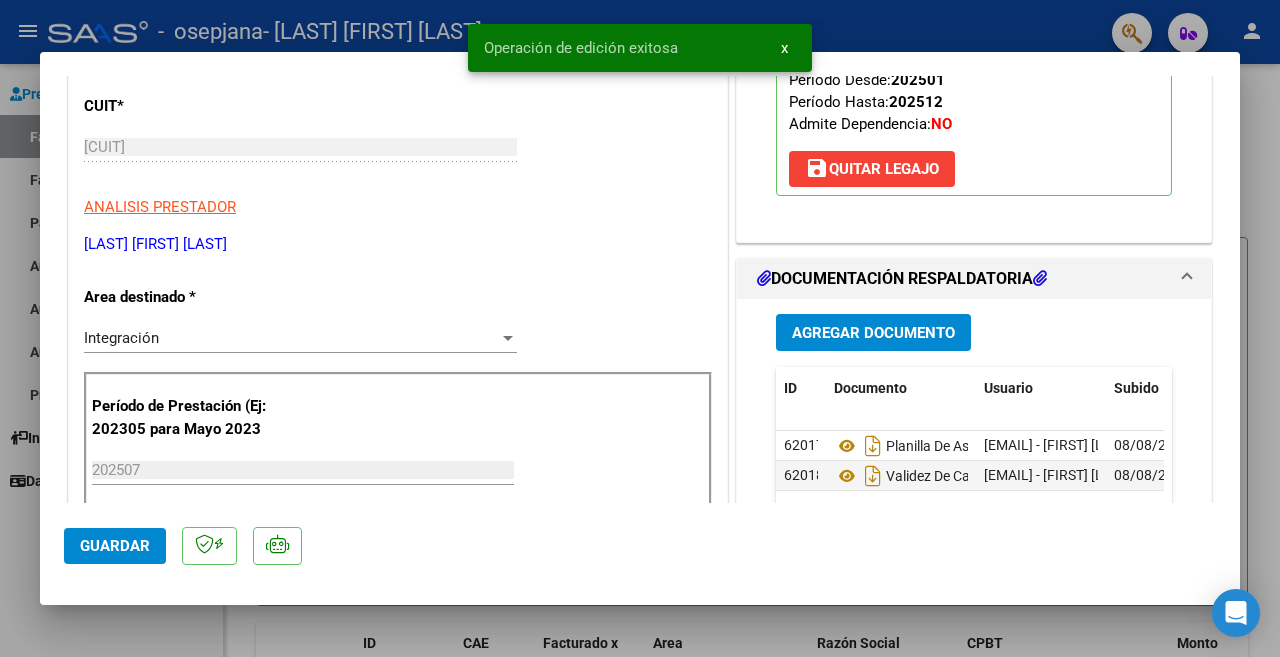 click at bounding box center [640, 328] 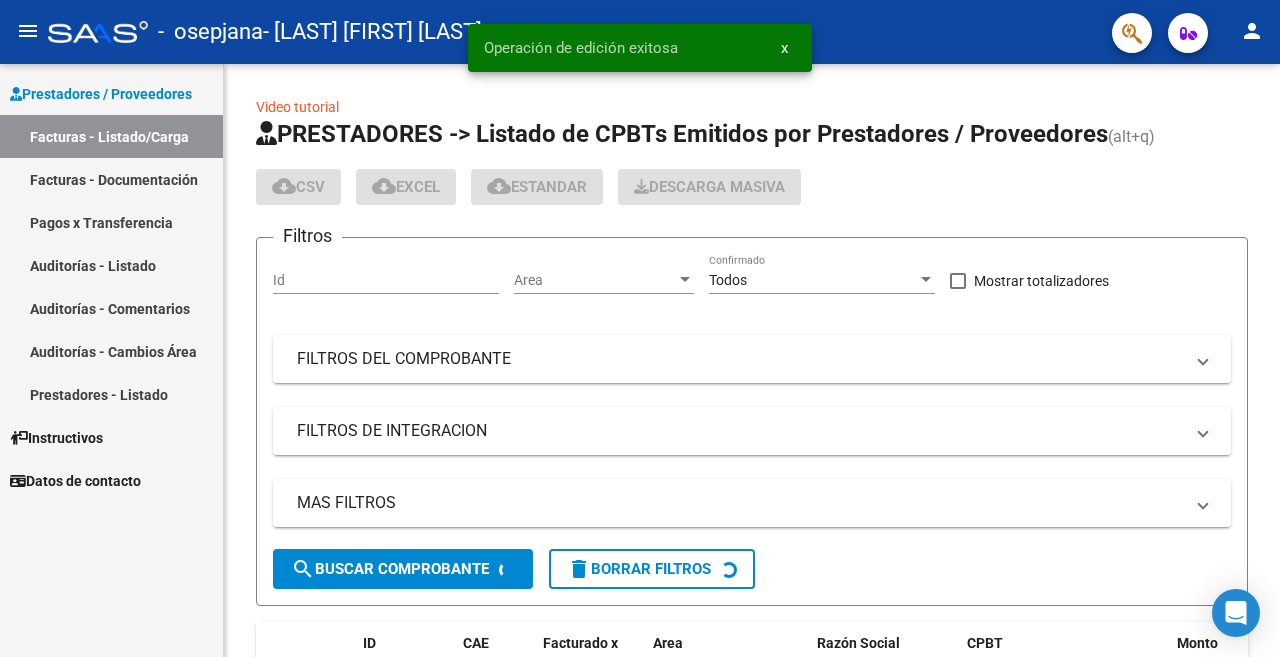 click on "person" 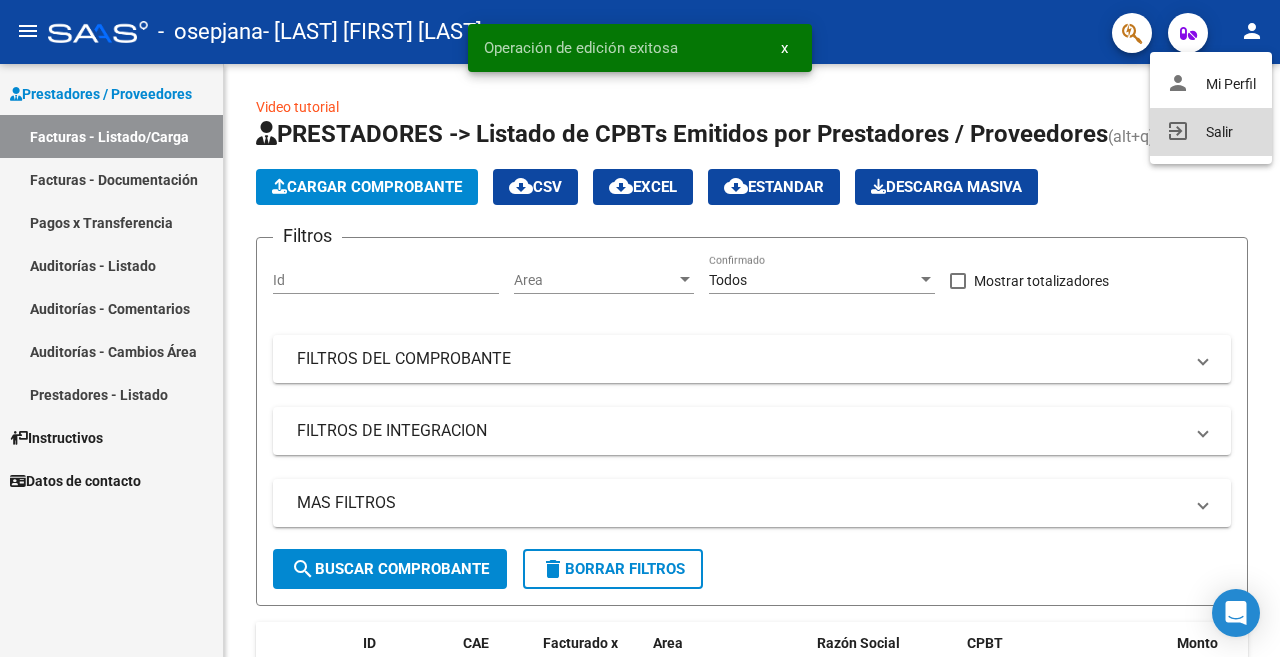 click on "exit_to_app  Salir" at bounding box center (1211, 132) 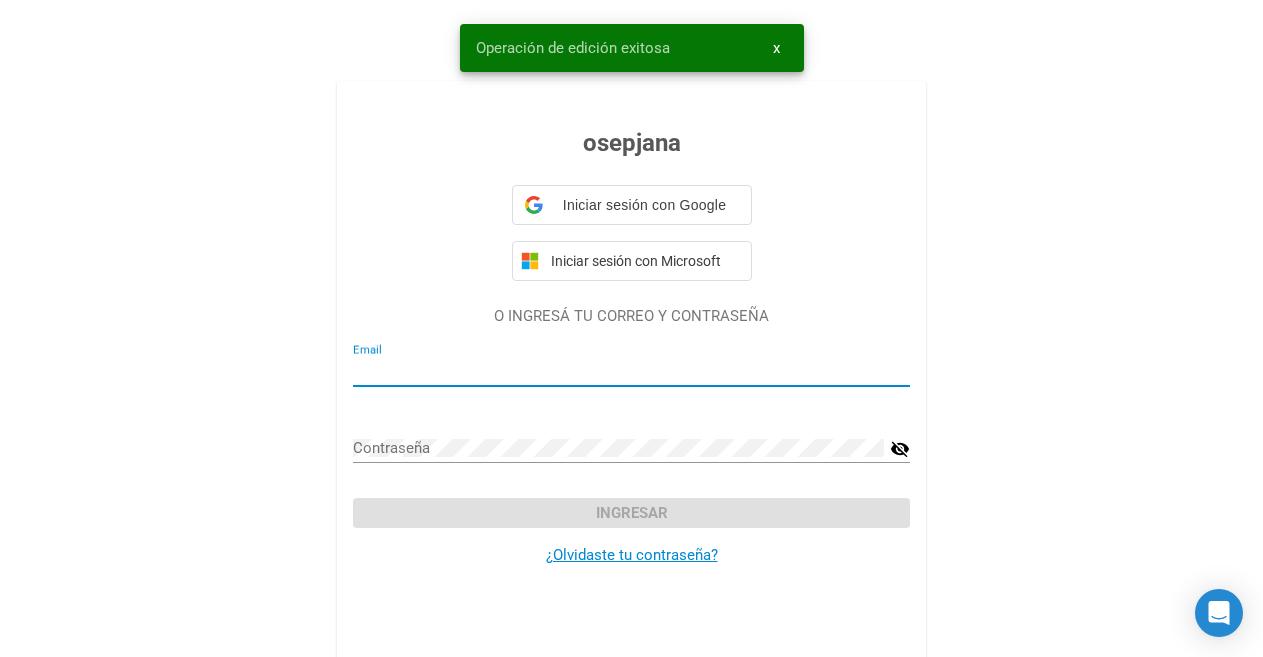type on "[EMAIL]" 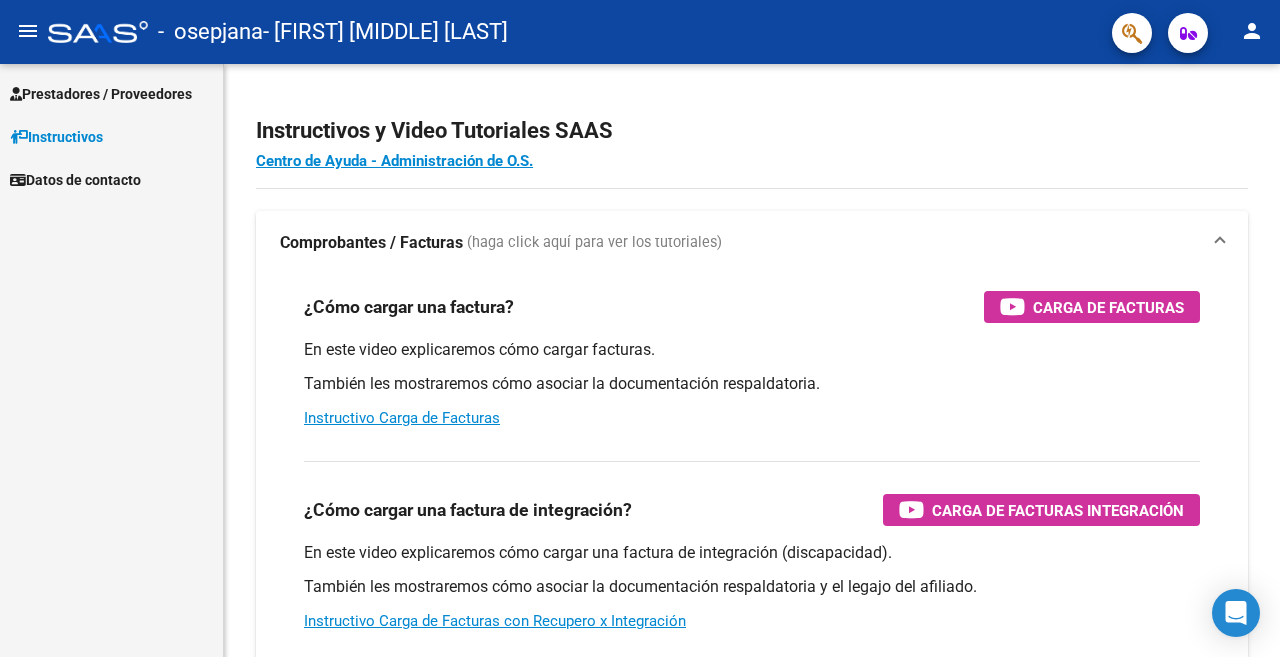 scroll, scrollTop: 0, scrollLeft: 0, axis: both 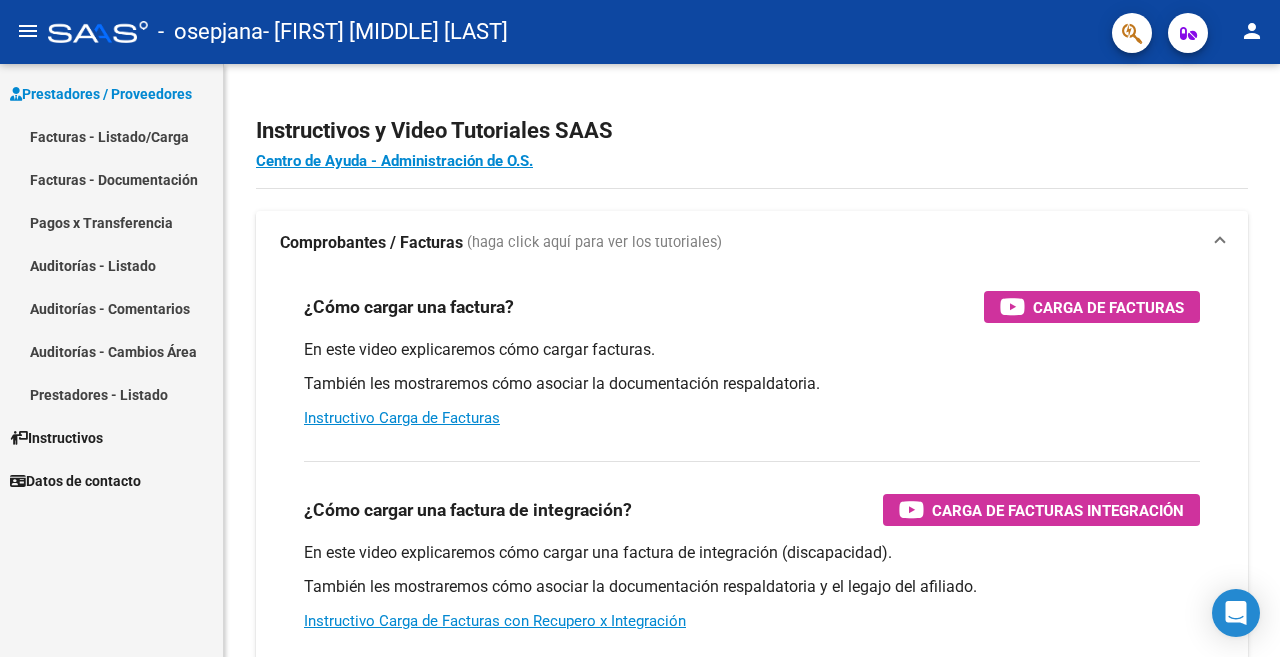 click on "Facturas - Listado/Carga" at bounding box center (111, 136) 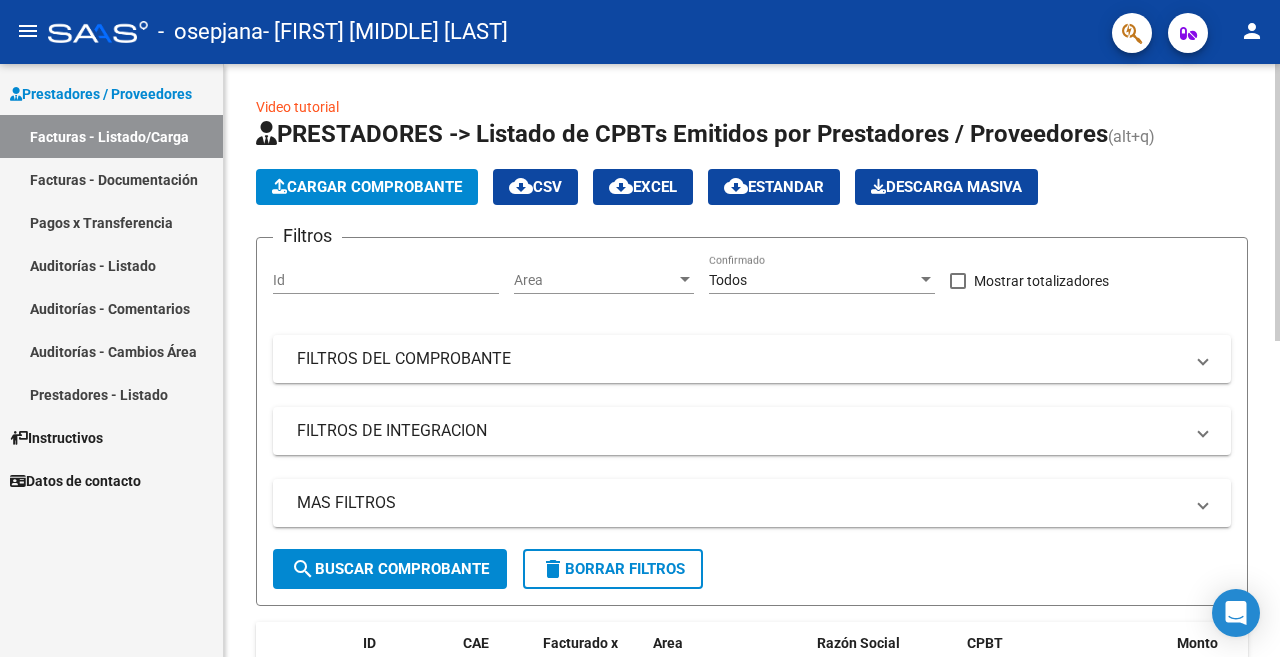 click on "Cargar Comprobante" 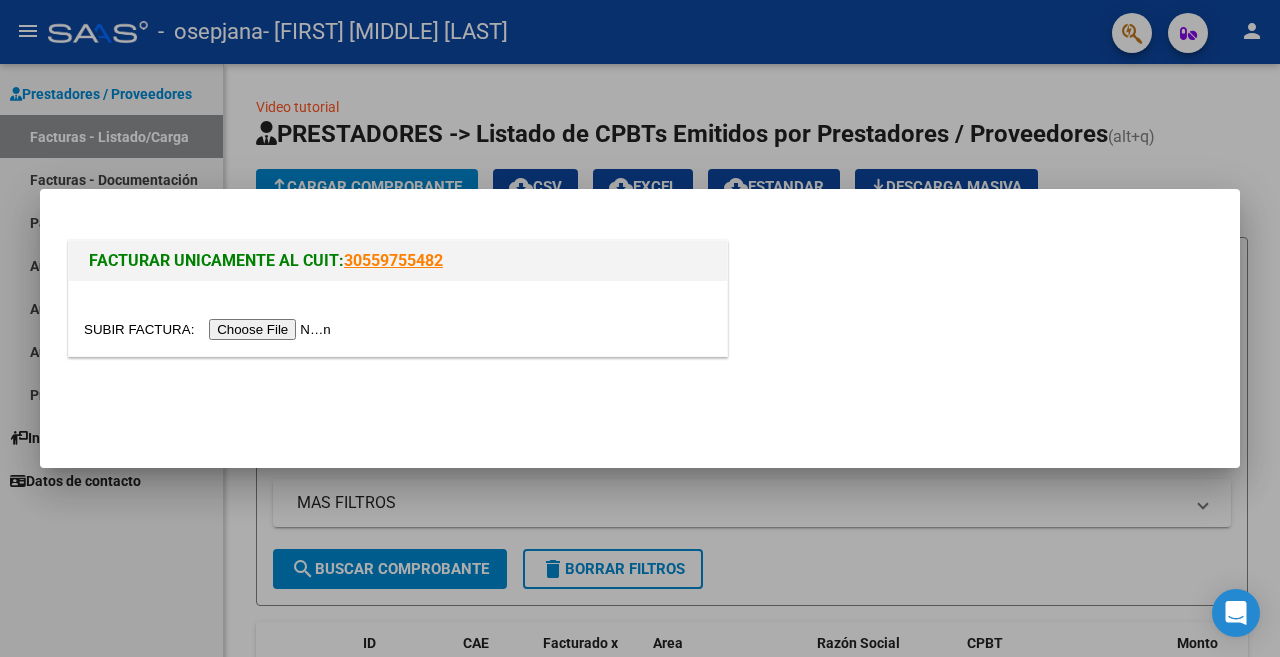 click at bounding box center [210, 329] 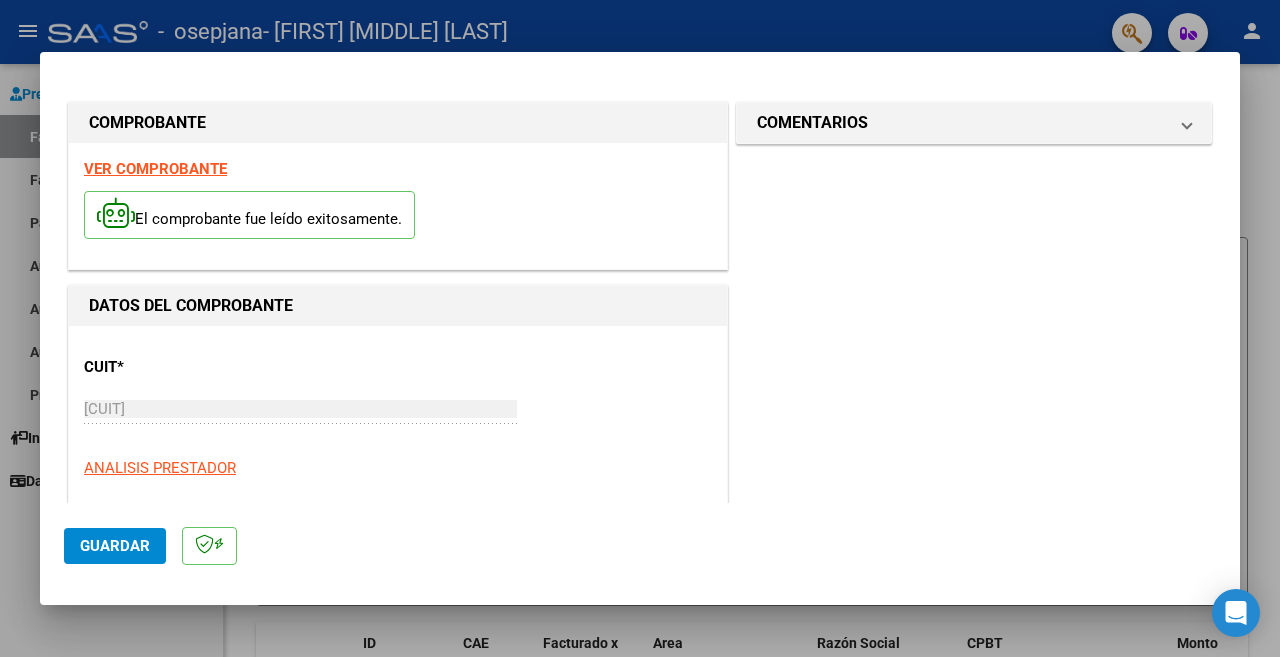 click on "CUIT  *   27-29146792-5 Ingresar CUIT  ANALISIS PRESTADOR" at bounding box center (398, 410) 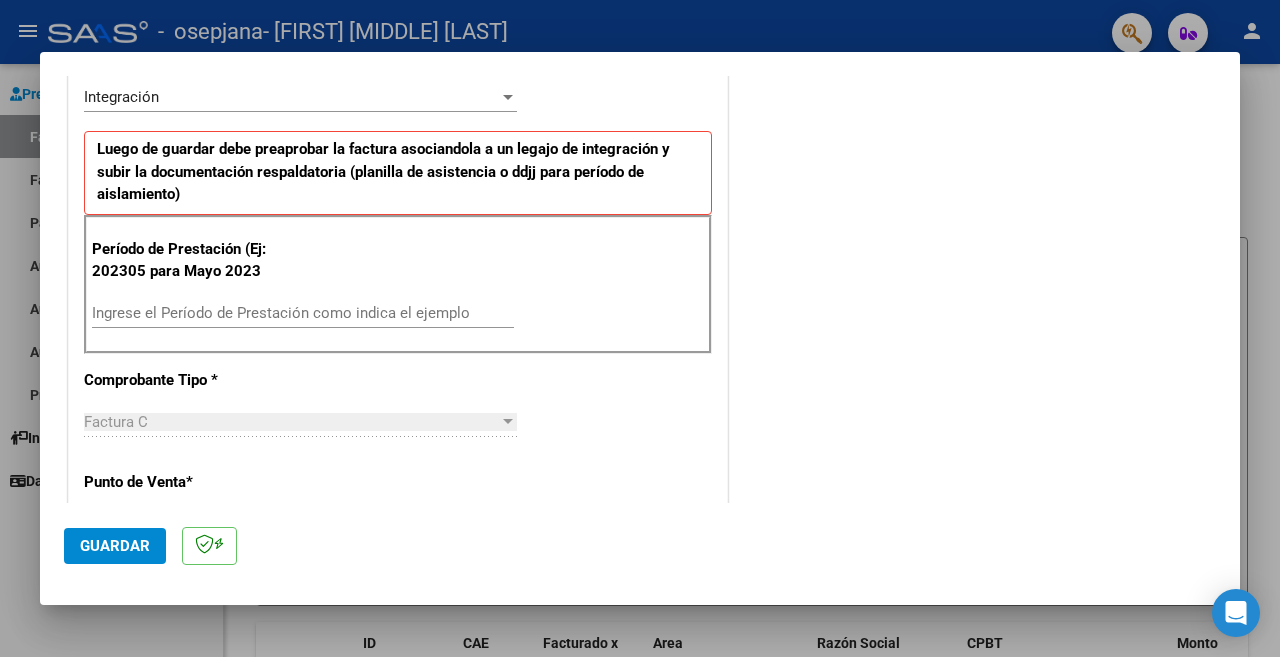 scroll, scrollTop: 500, scrollLeft: 0, axis: vertical 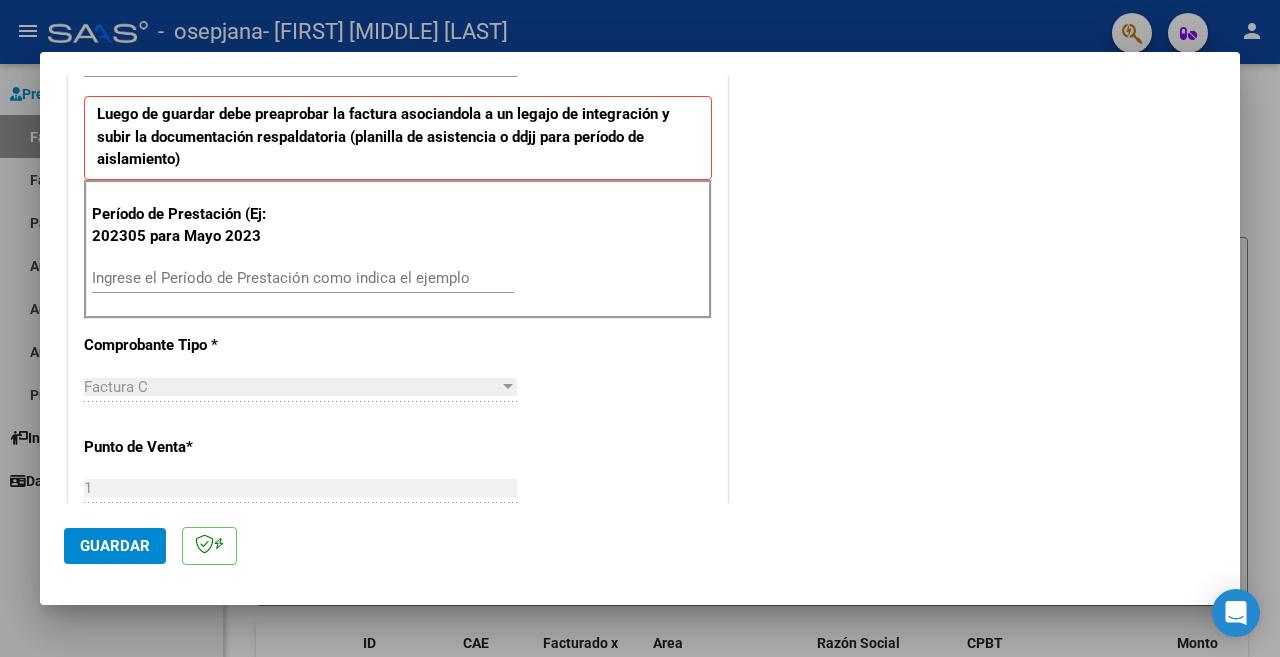 click on "Ingrese el Período de Prestación como indica el ejemplo" at bounding box center [303, 278] 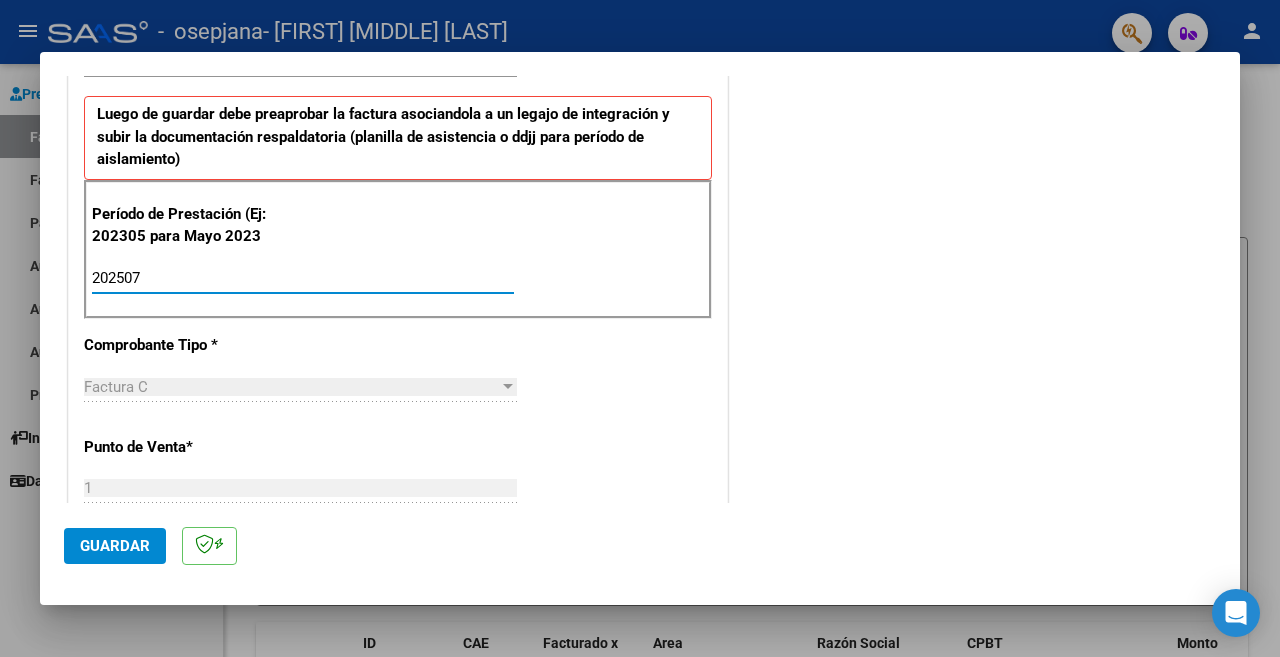type on "202507" 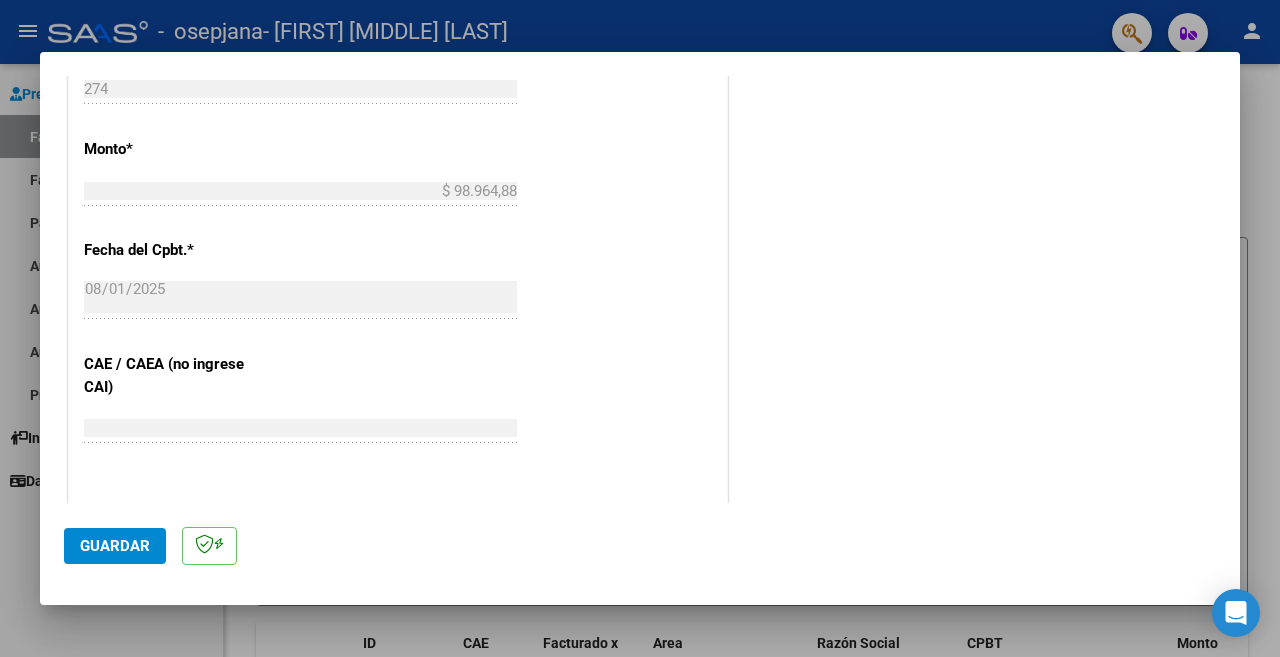 scroll, scrollTop: 1100, scrollLeft: 0, axis: vertical 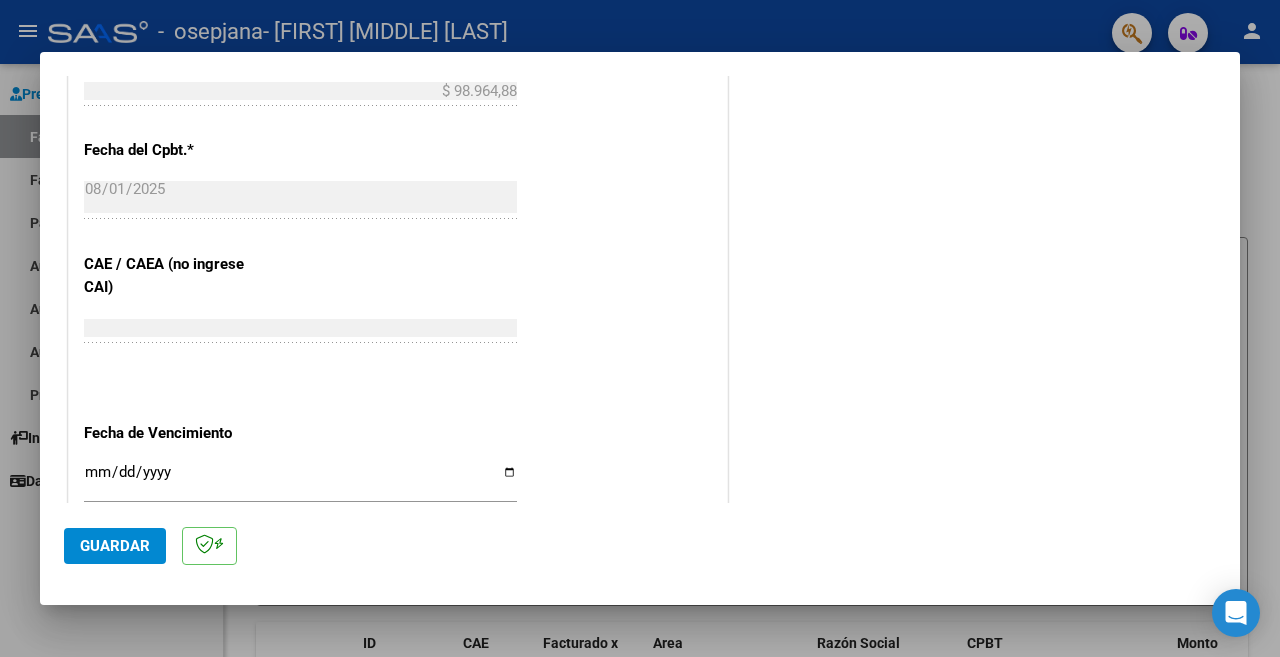 click on "Ingresar la fecha" at bounding box center [300, 480] 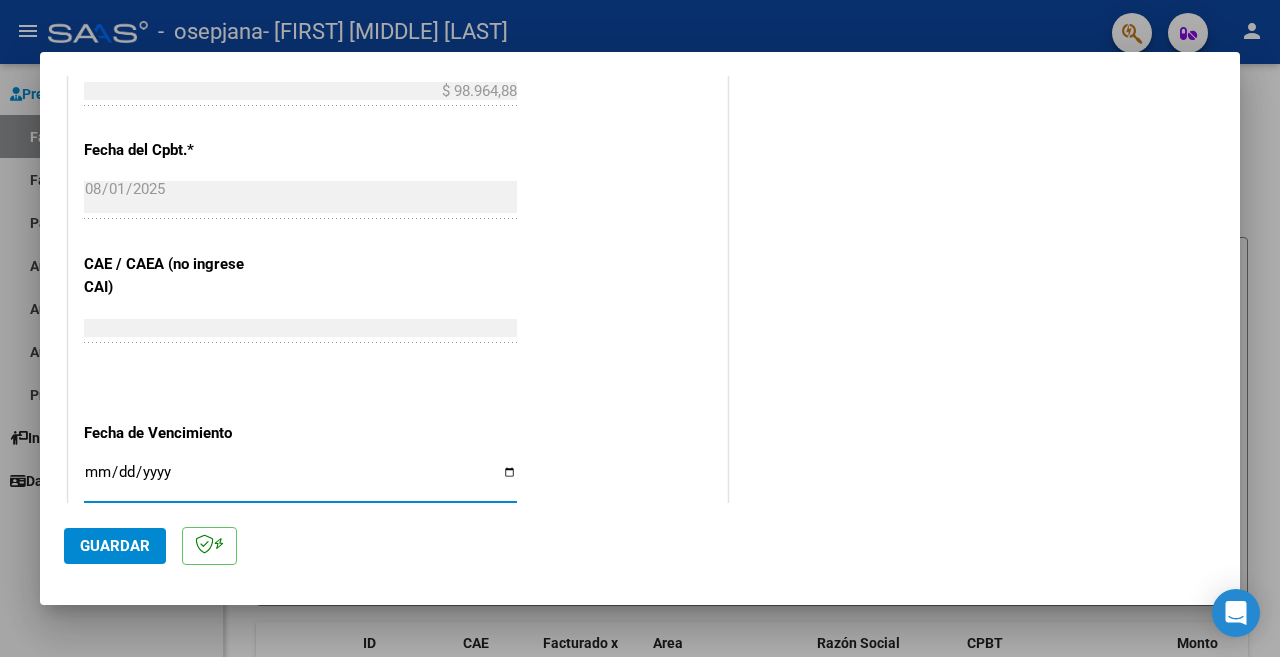 type on "2025-08-11" 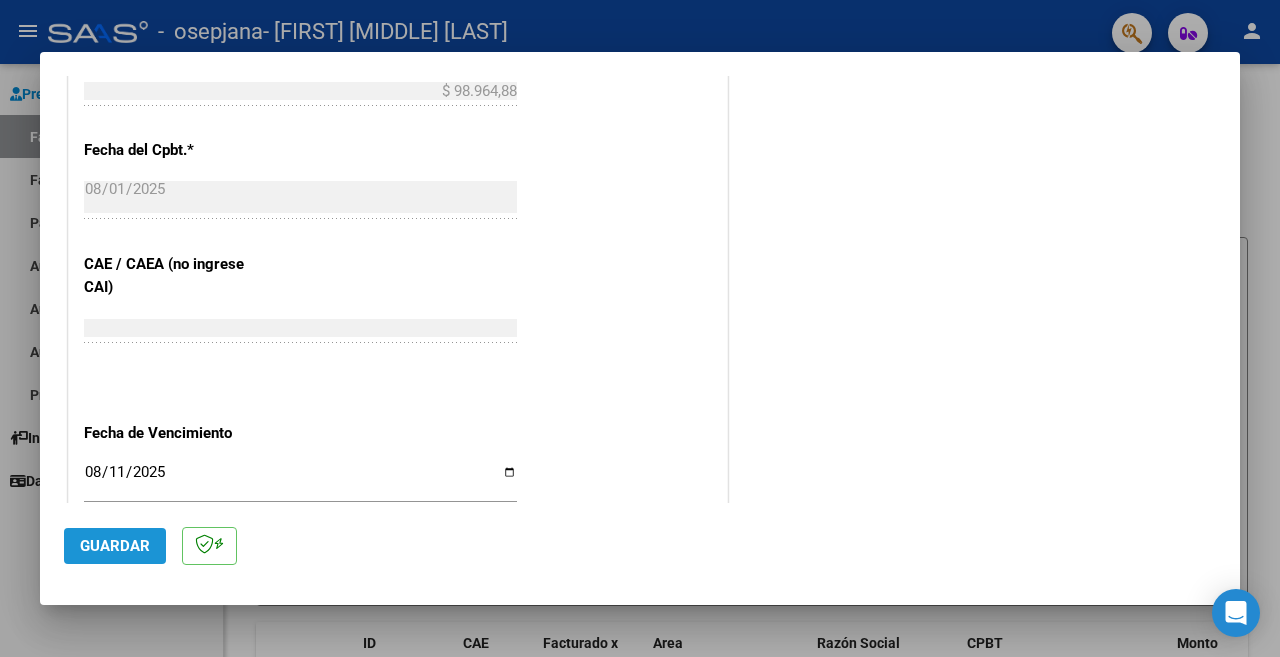 click on "Guardar" 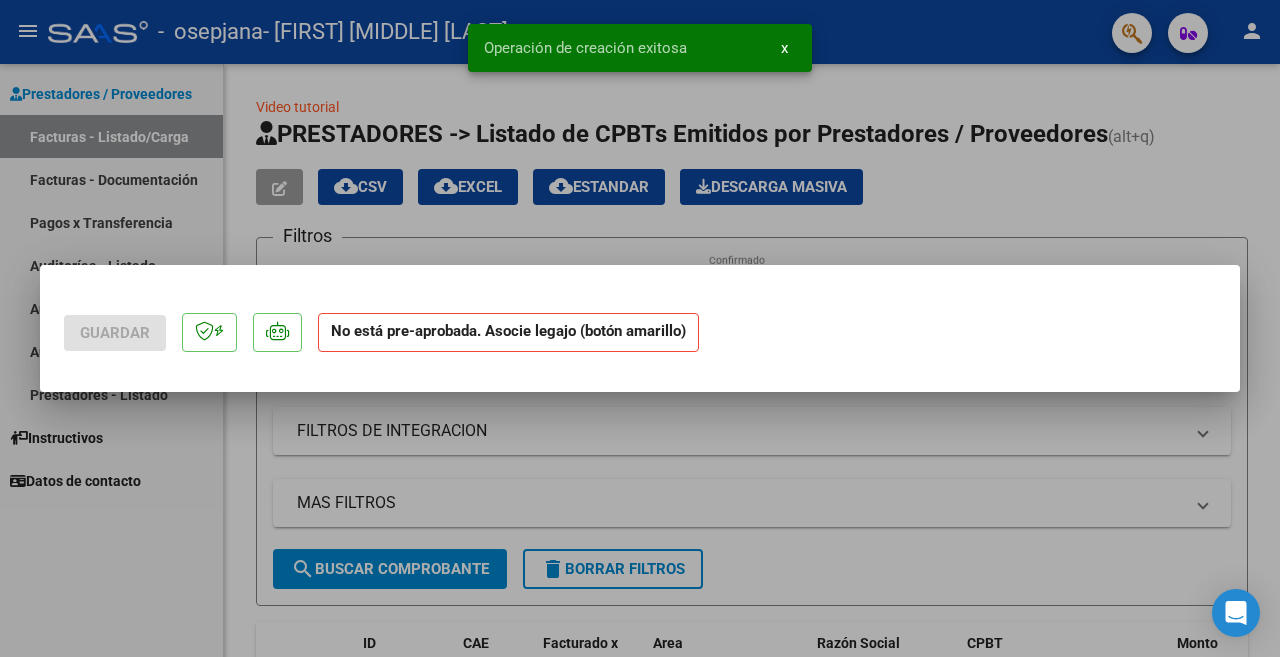 scroll, scrollTop: 0, scrollLeft: 0, axis: both 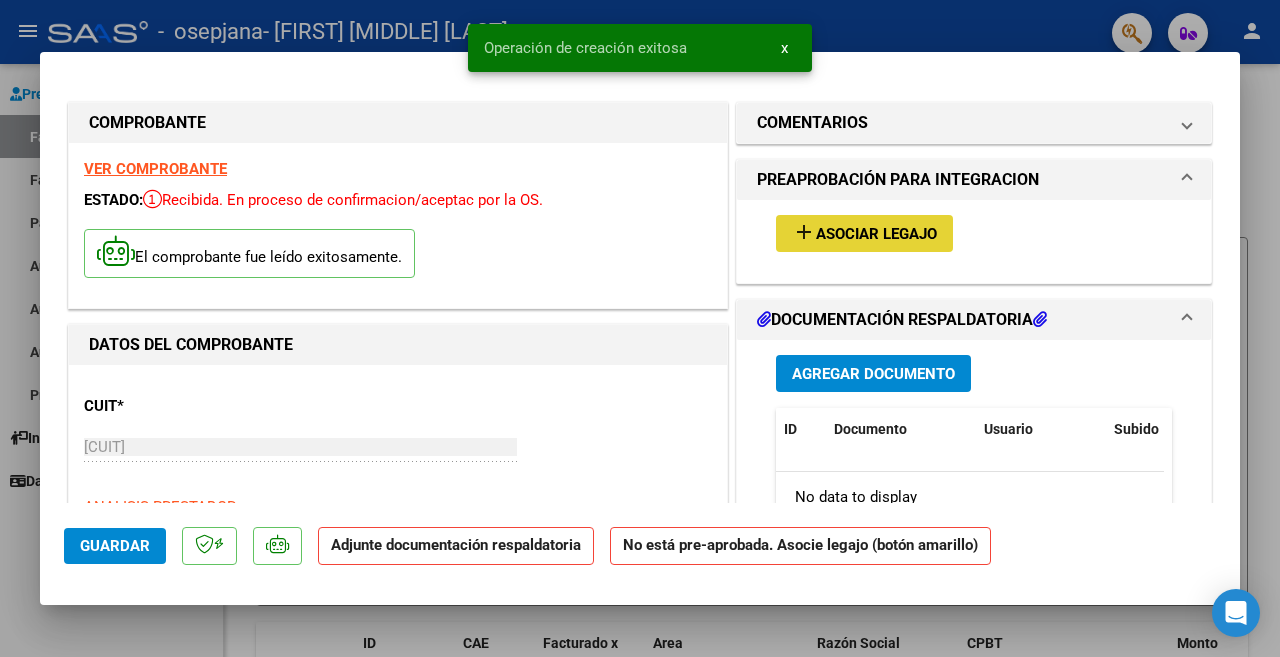 click on "Asociar Legajo" at bounding box center [876, 234] 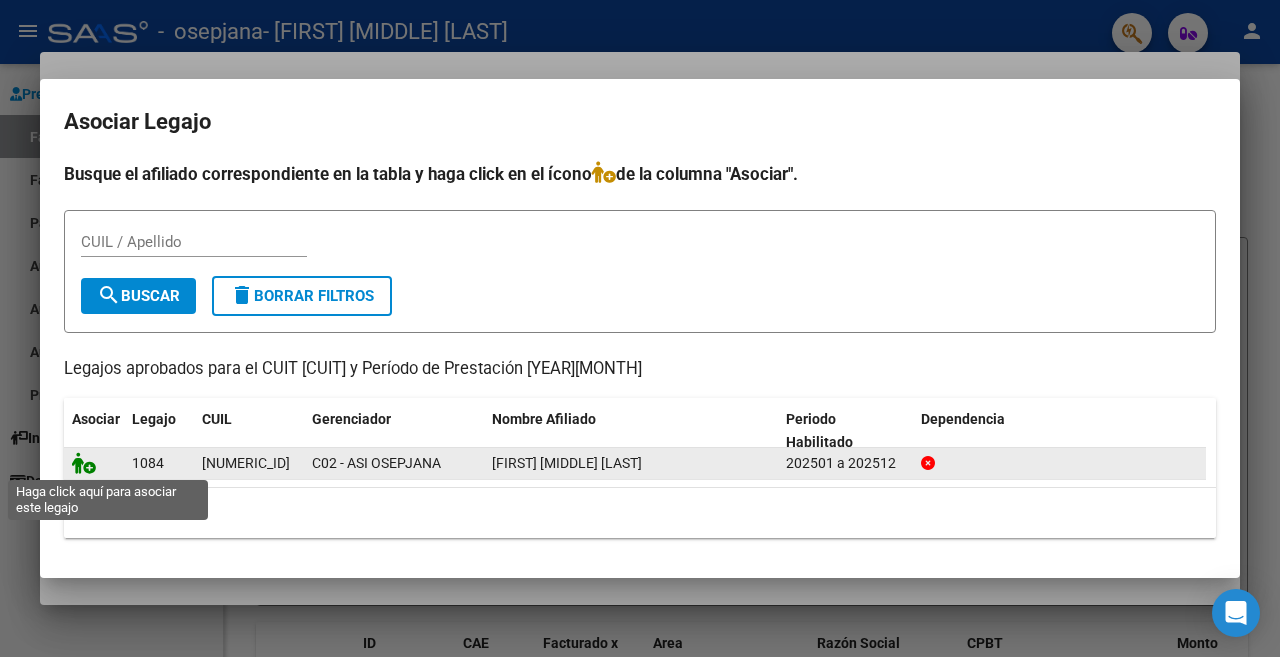 click 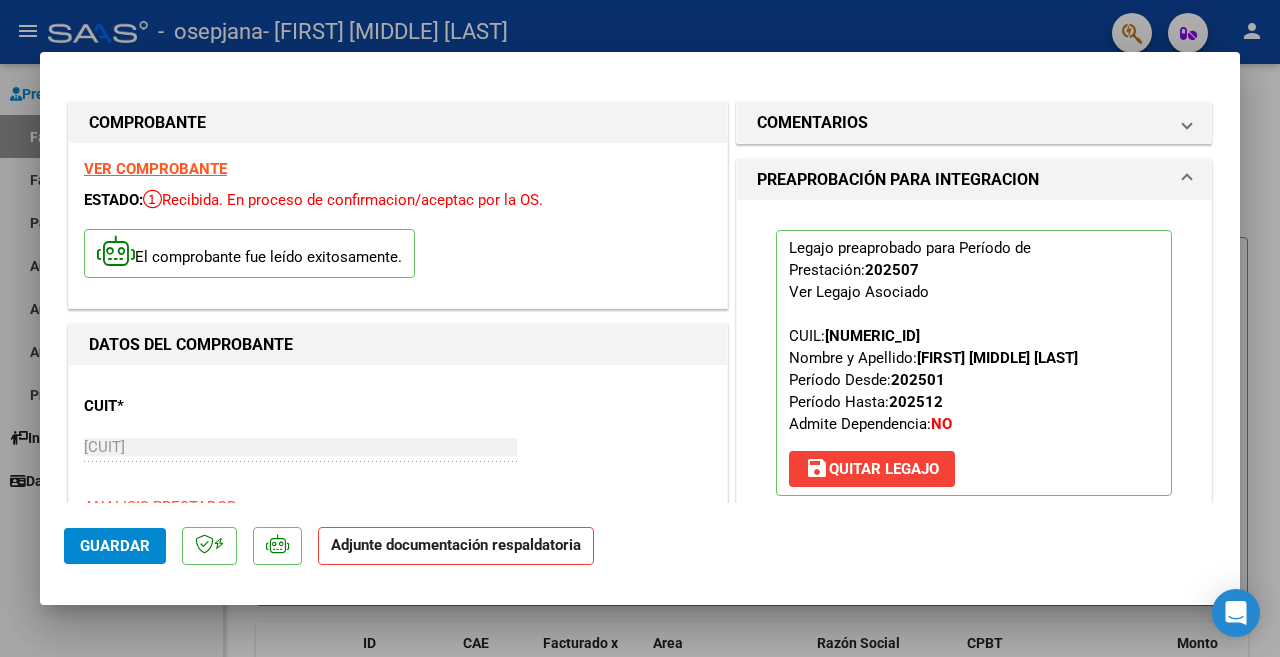 scroll, scrollTop: 200, scrollLeft: 0, axis: vertical 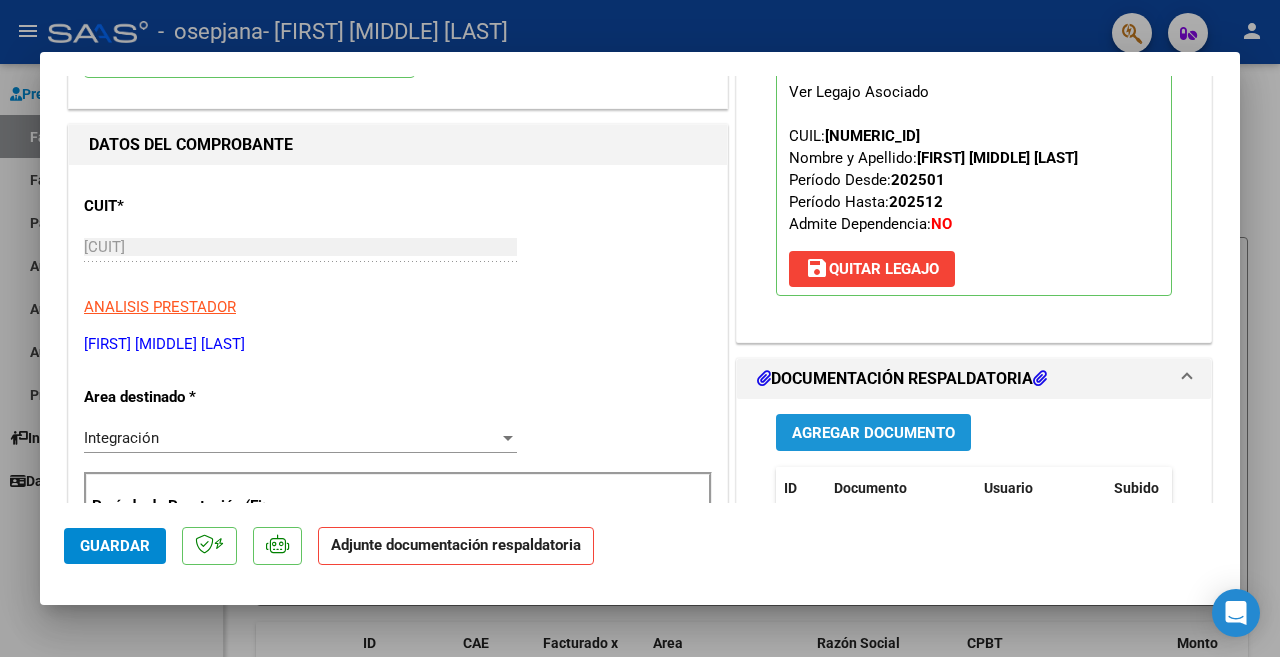 click on "Agregar Documento" at bounding box center [873, 433] 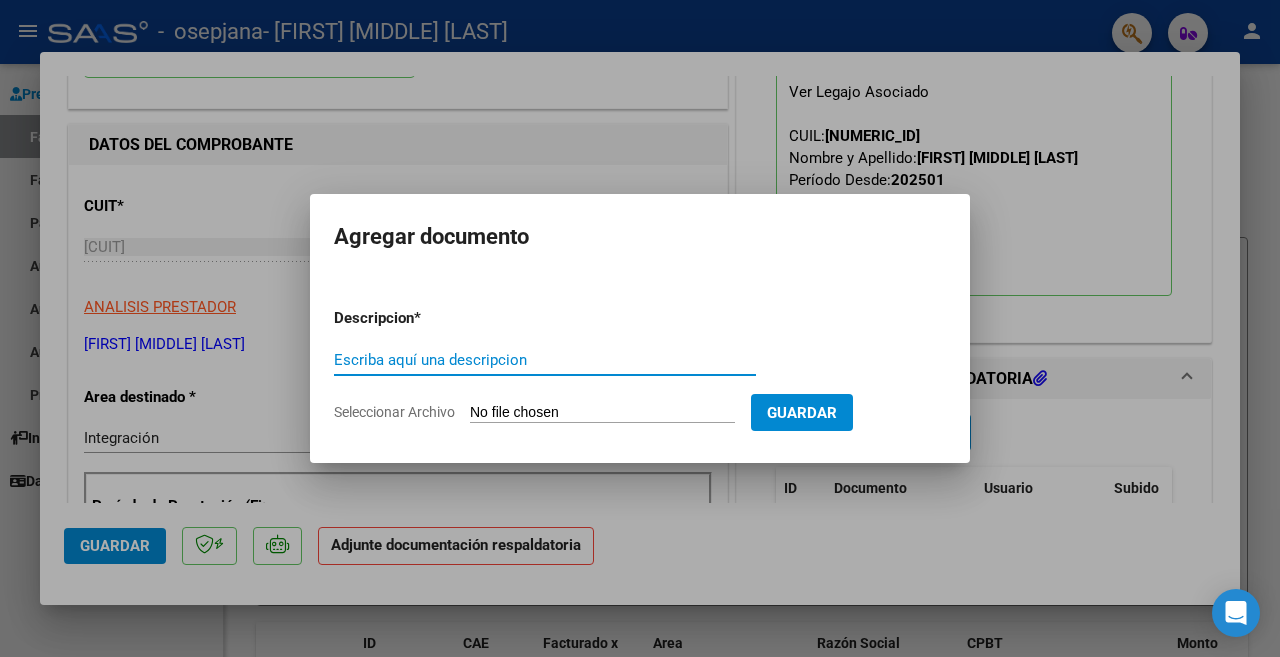 click on "Escriba aquí una descripcion" at bounding box center (545, 360) 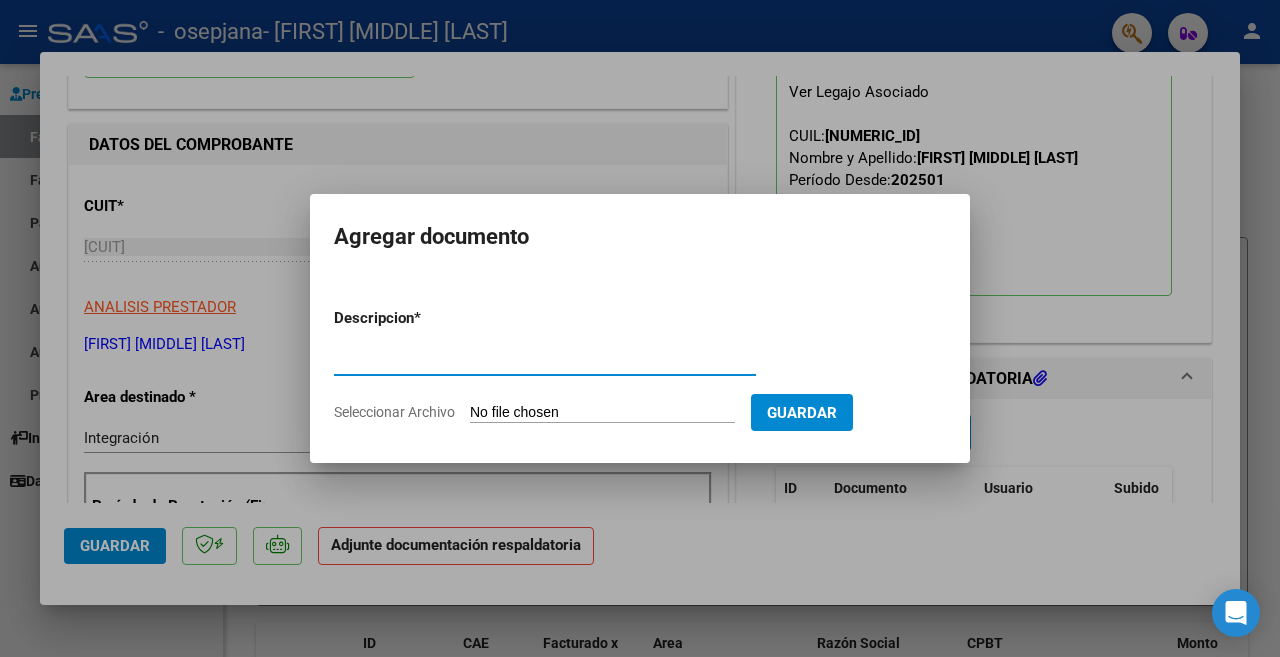 type on "PLANILLA DE ASISTENCIA" 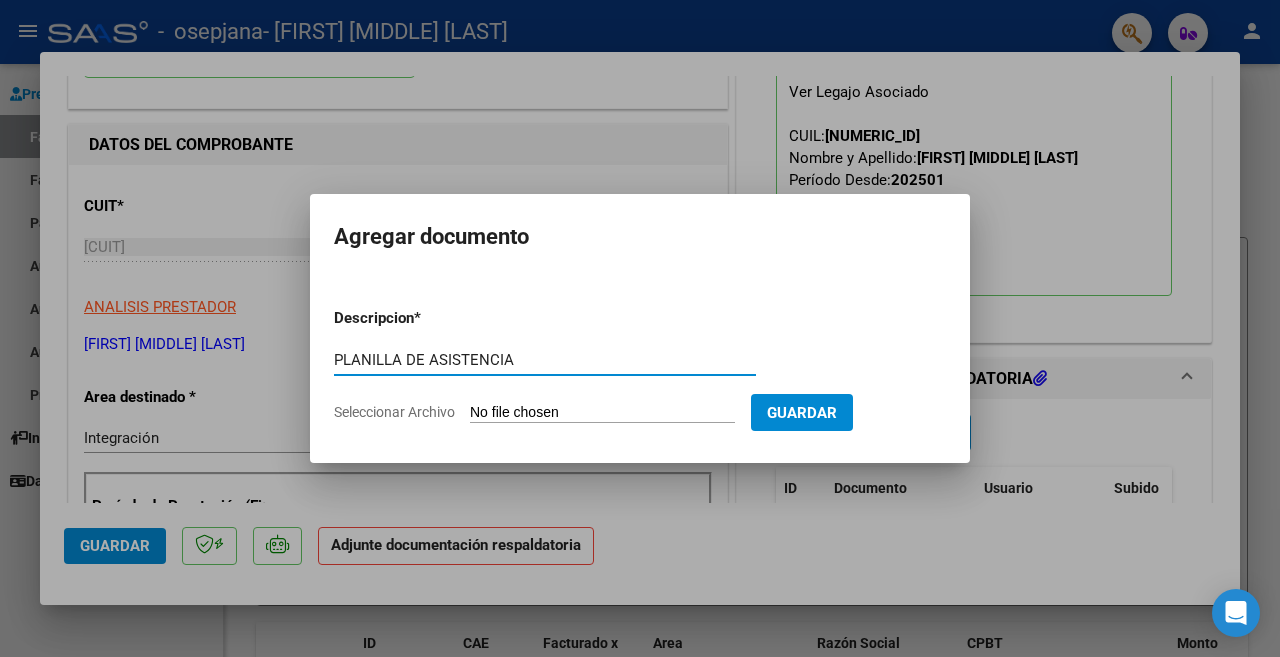 click on "Seleccionar Archivo" at bounding box center (602, 413) 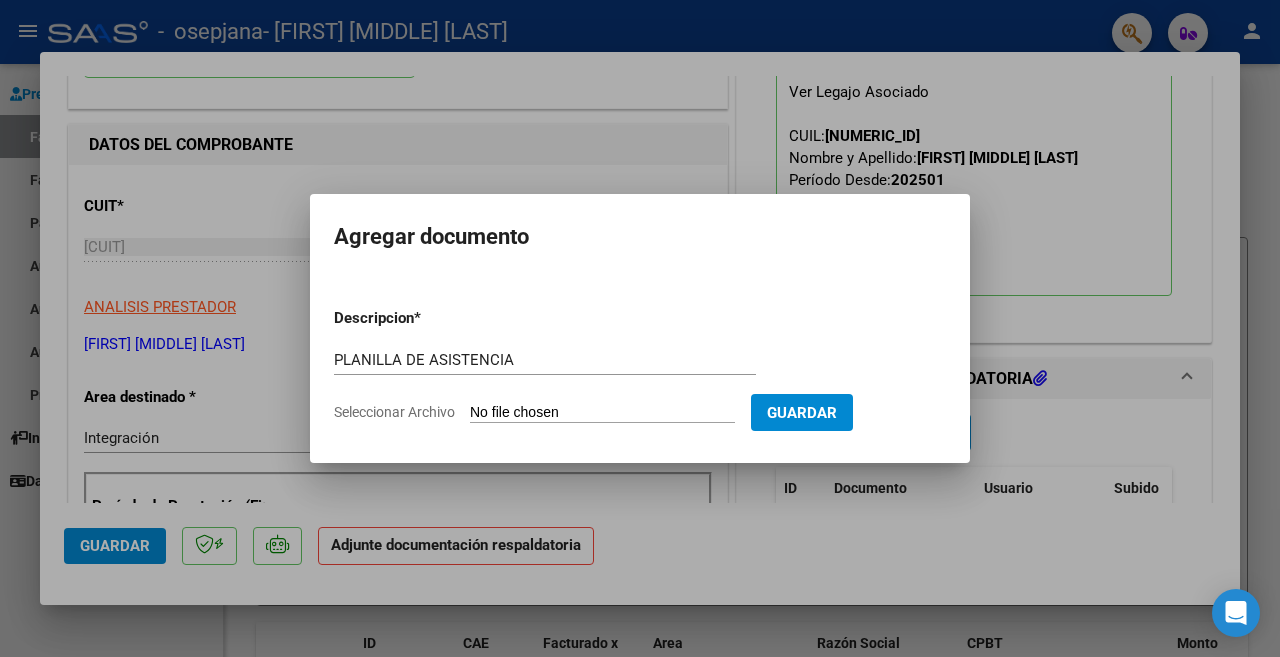 type on "C:\fakepath\PLANILLA DE ASISTENCIA OSORES PSICOLOGIA JULIO 2025.pdf" 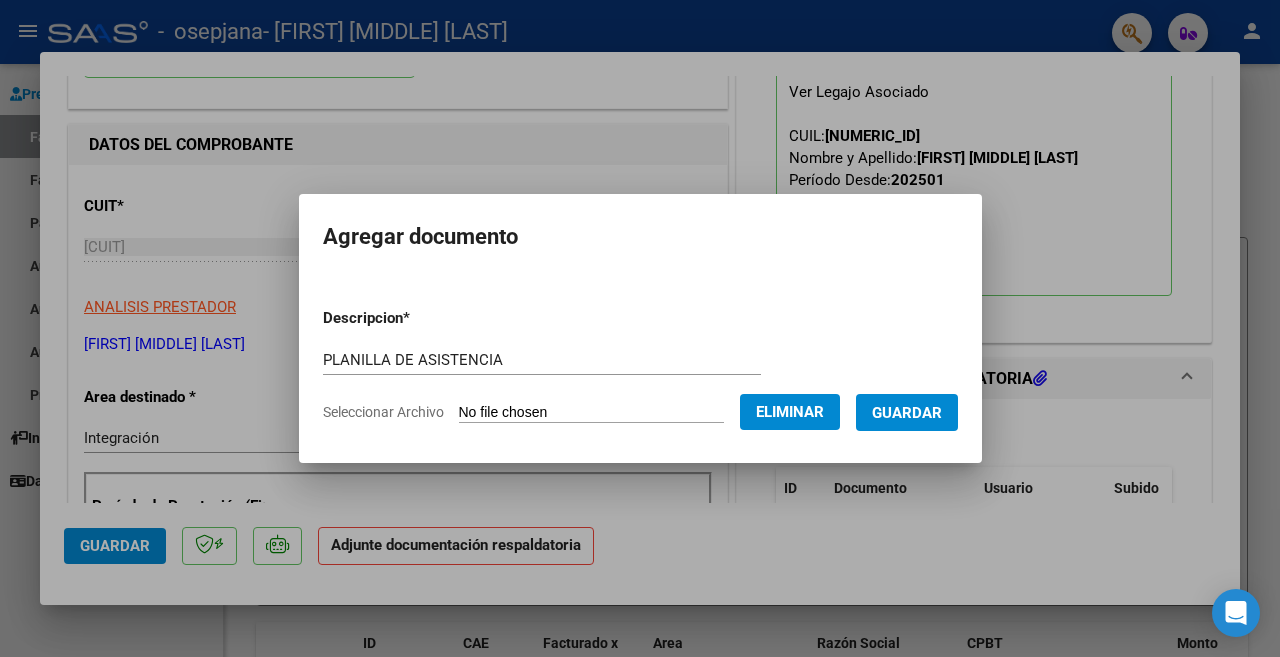 click on "Guardar" at bounding box center [907, 413] 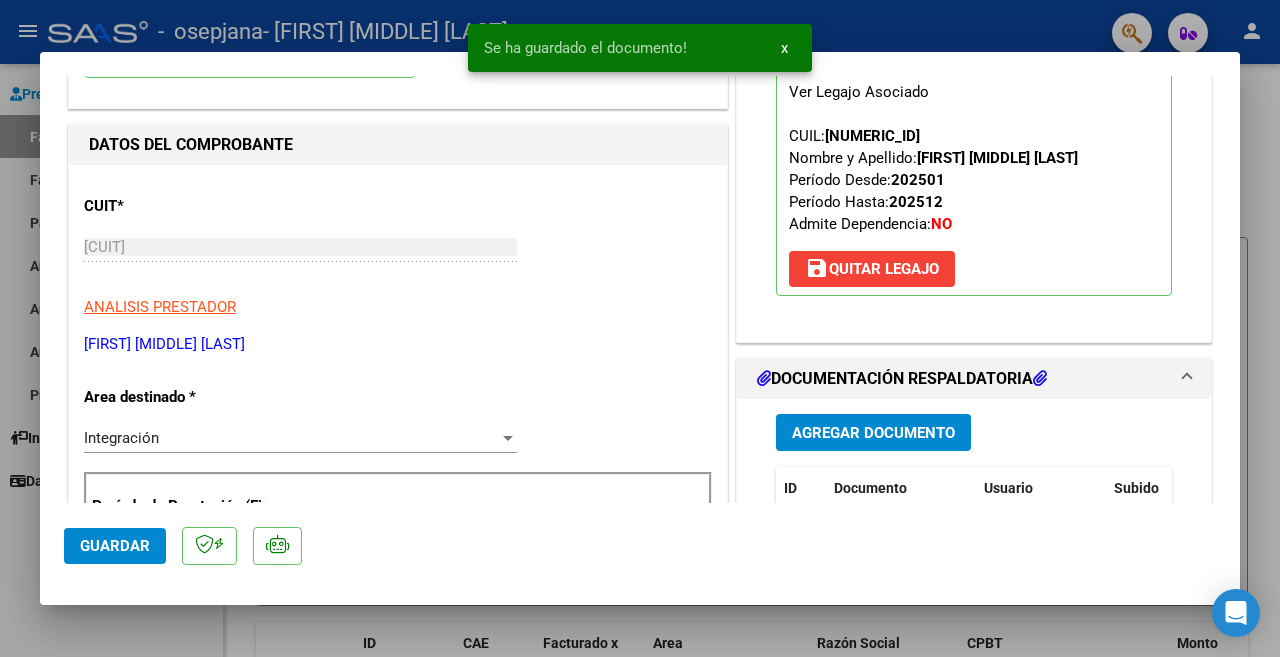 click on "Agregar Documento" at bounding box center (873, 433) 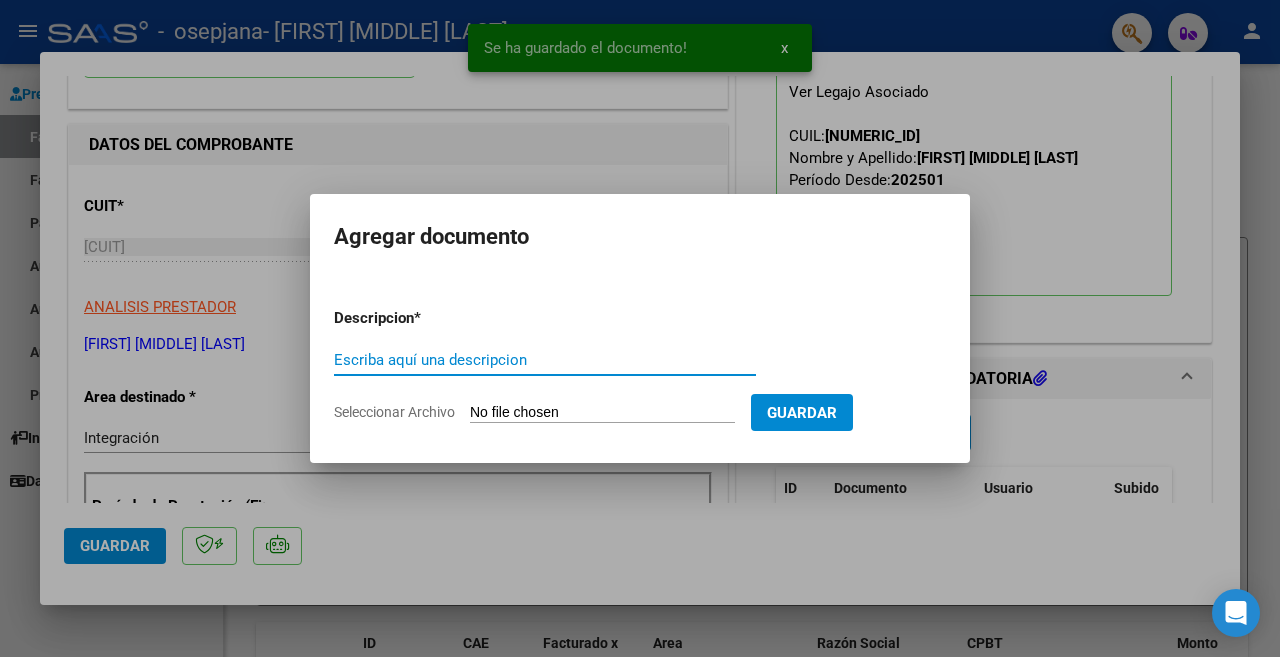 click on "Escriba aquí una descripcion" at bounding box center (545, 360) 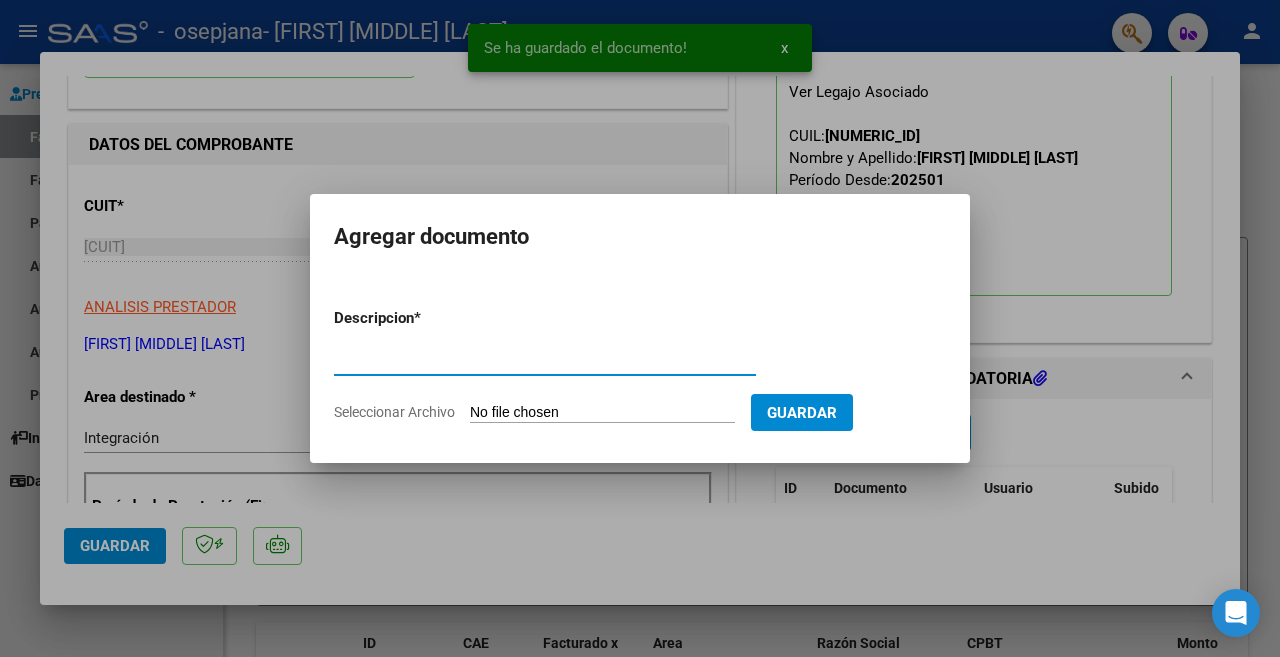 type on "VALIDEZ DE CAE" 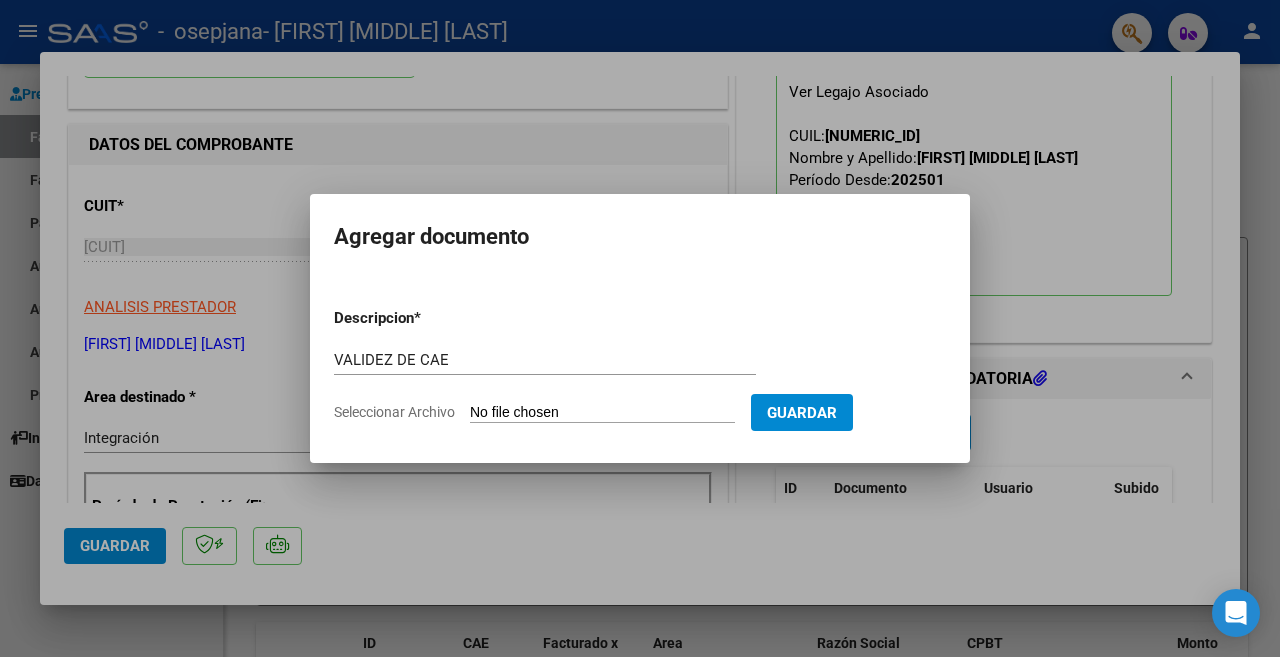click on "Seleccionar Archivo" at bounding box center [602, 413] 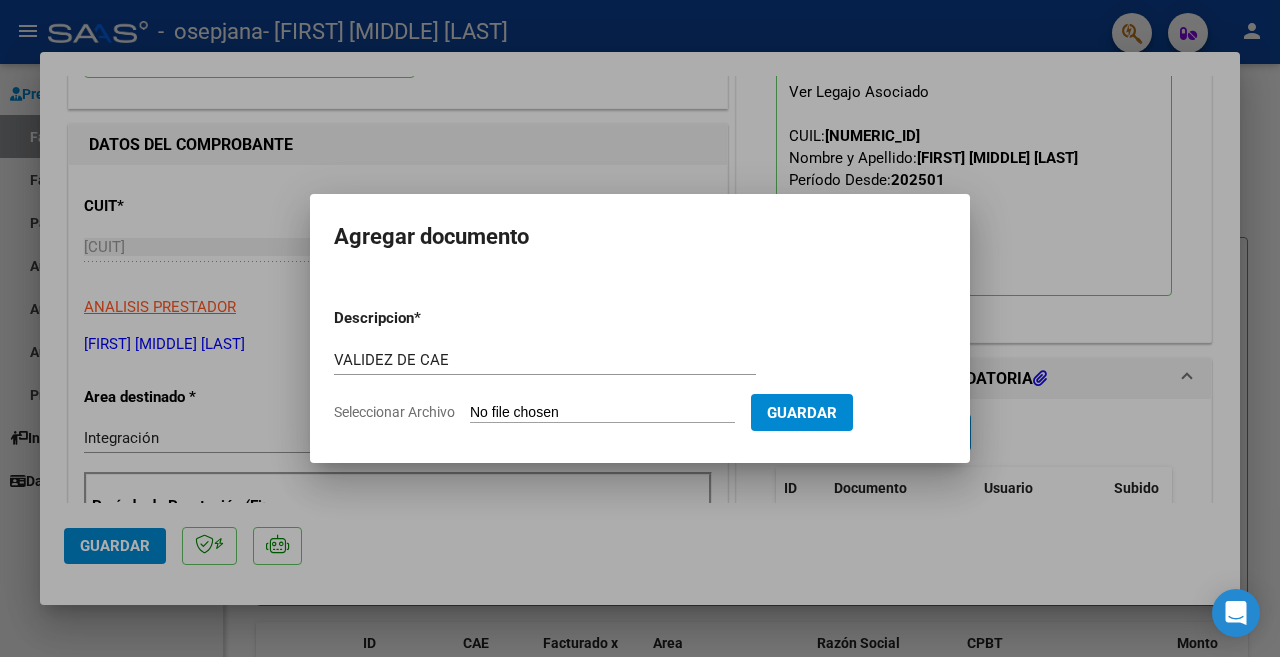 type on "C:\fakepath\VALIDEZ DE CAE OSORES PSICOLOGIA JULIO 2025 FACTURA NUMERO 274.pdf" 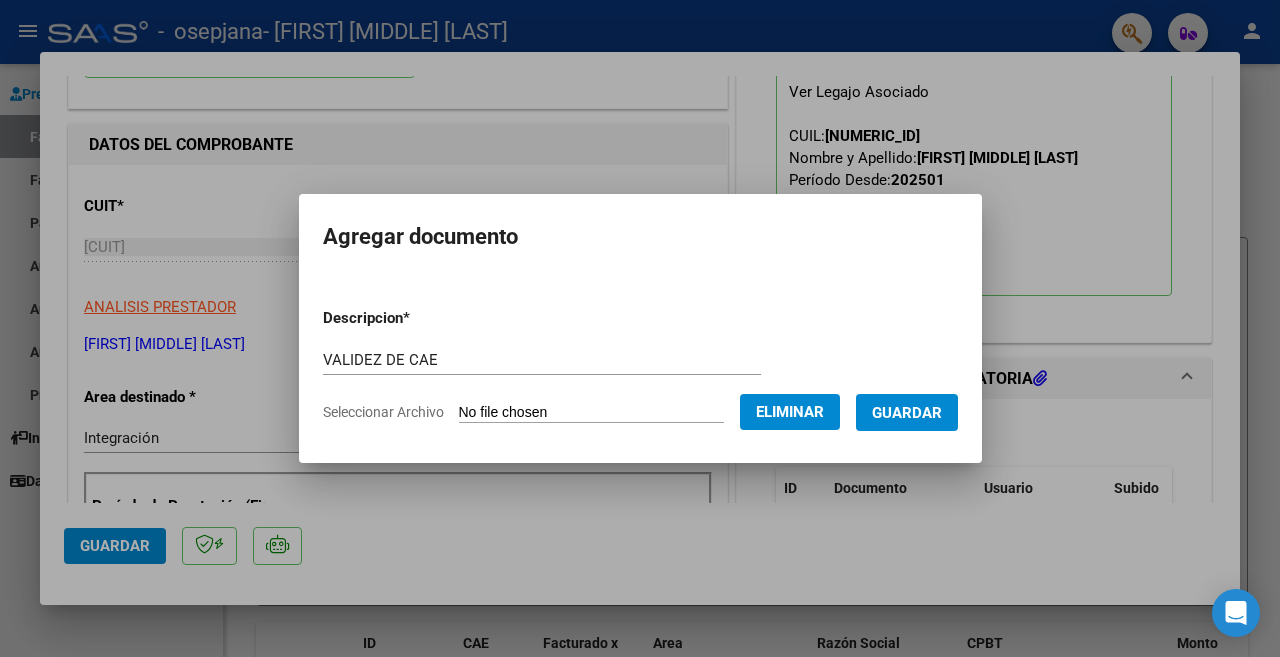 click on "Guardar" at bounding box center (907, 413) 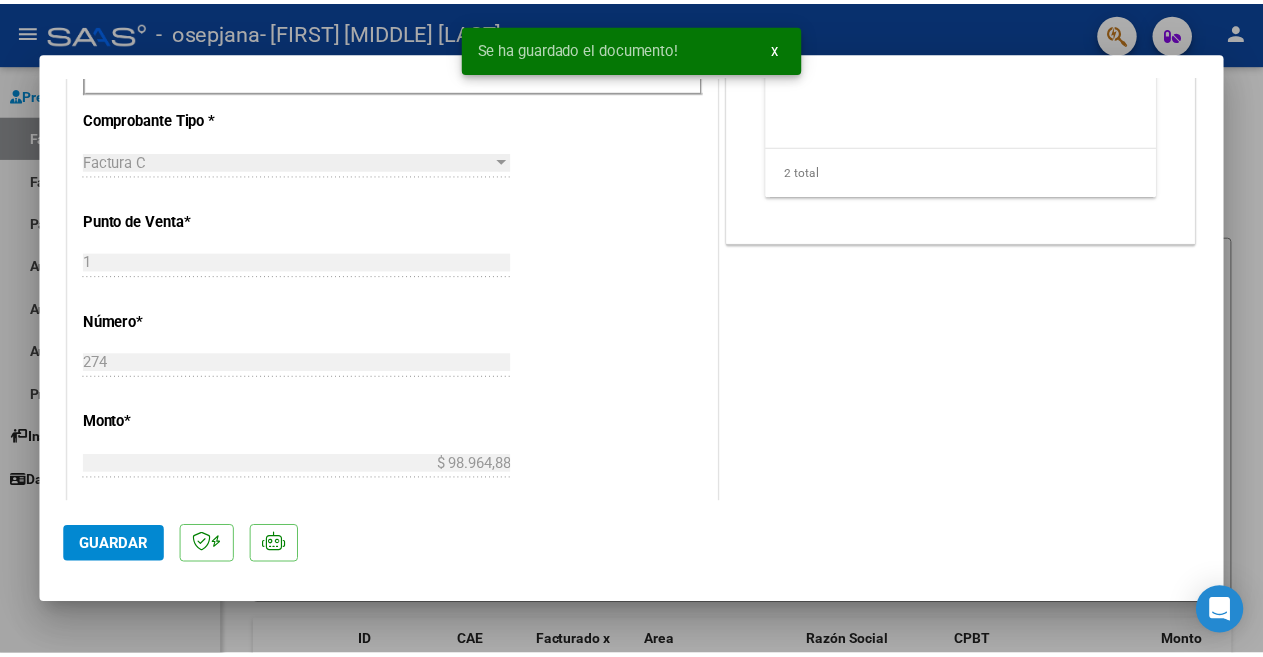 scroll, scrollTop: 800, scrollLeft: 0, axis: vertical 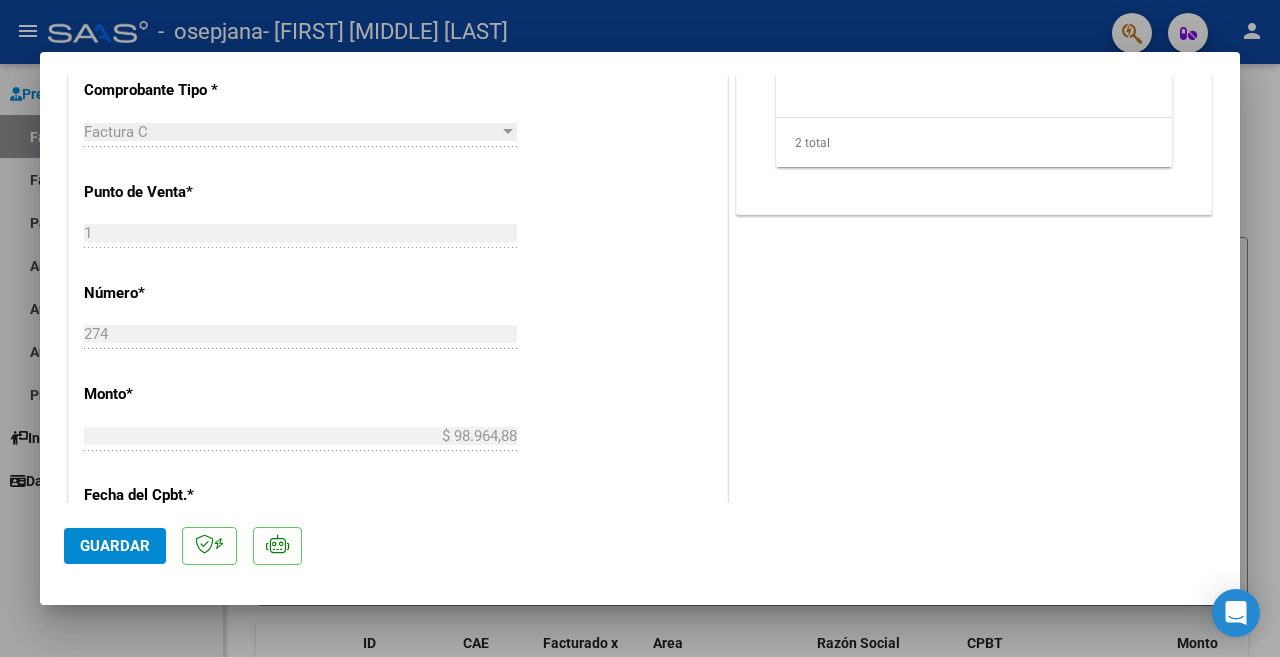 click on "Guardar" 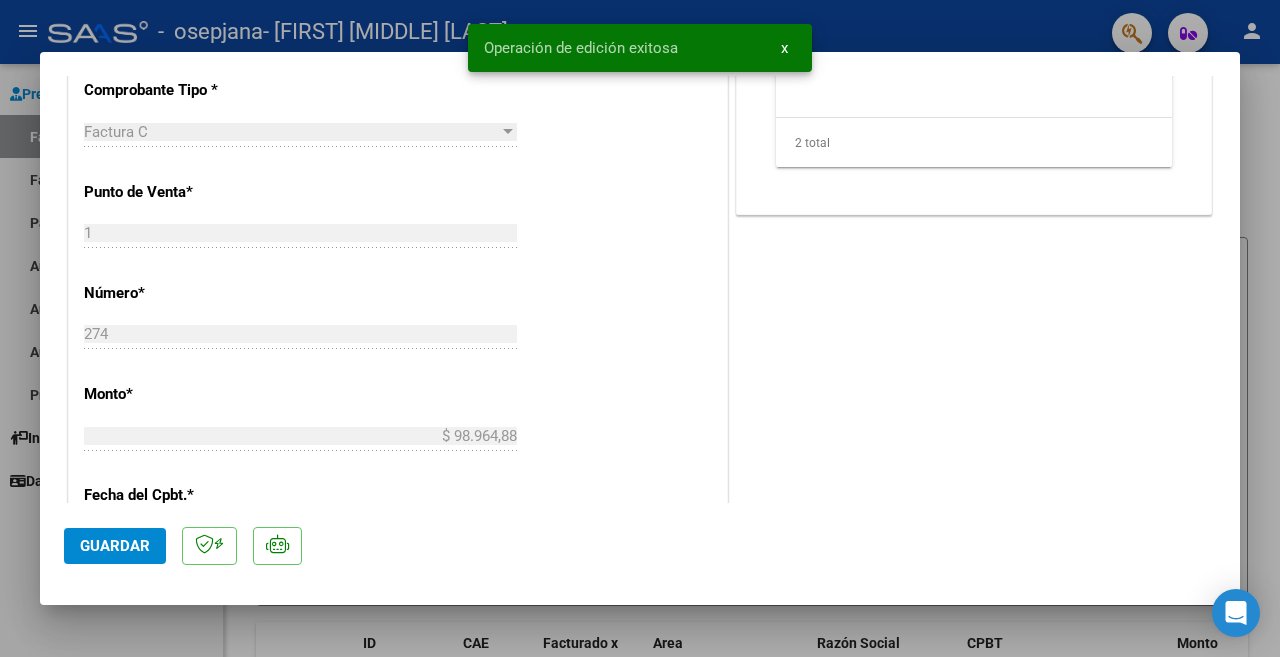 click at bounding box center [640, 328] 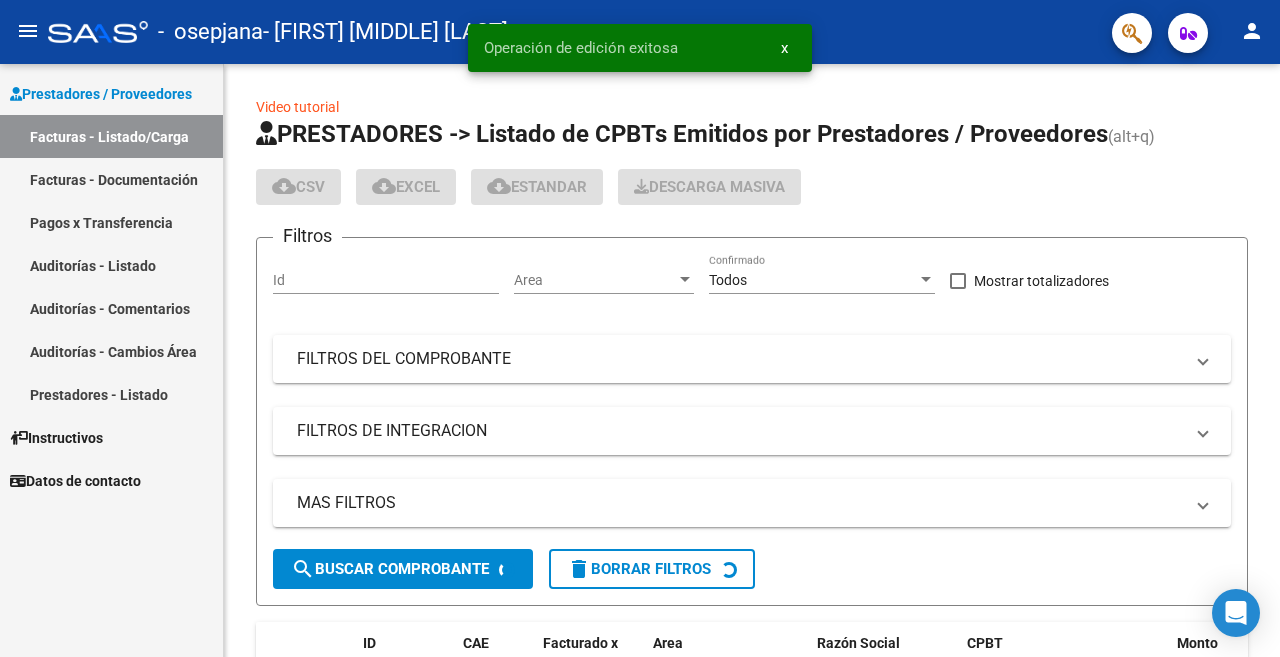 click on "person" 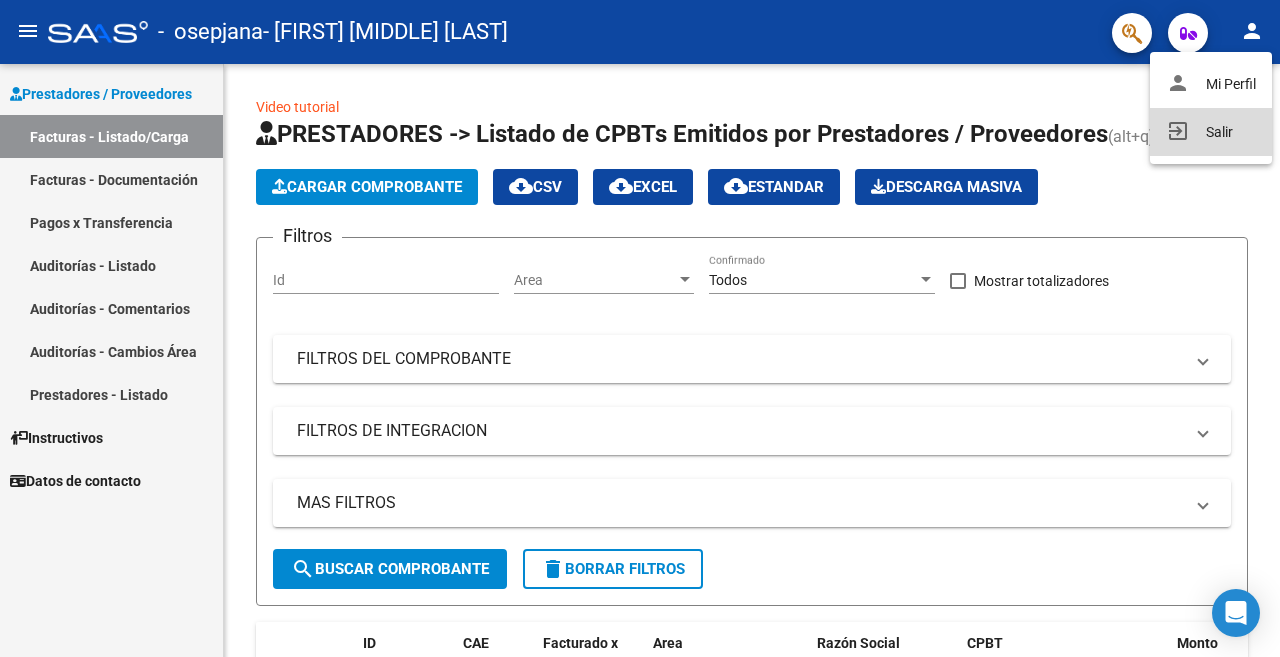 click on "exit_to_app  Salir" at bounding box center (1211, 132) 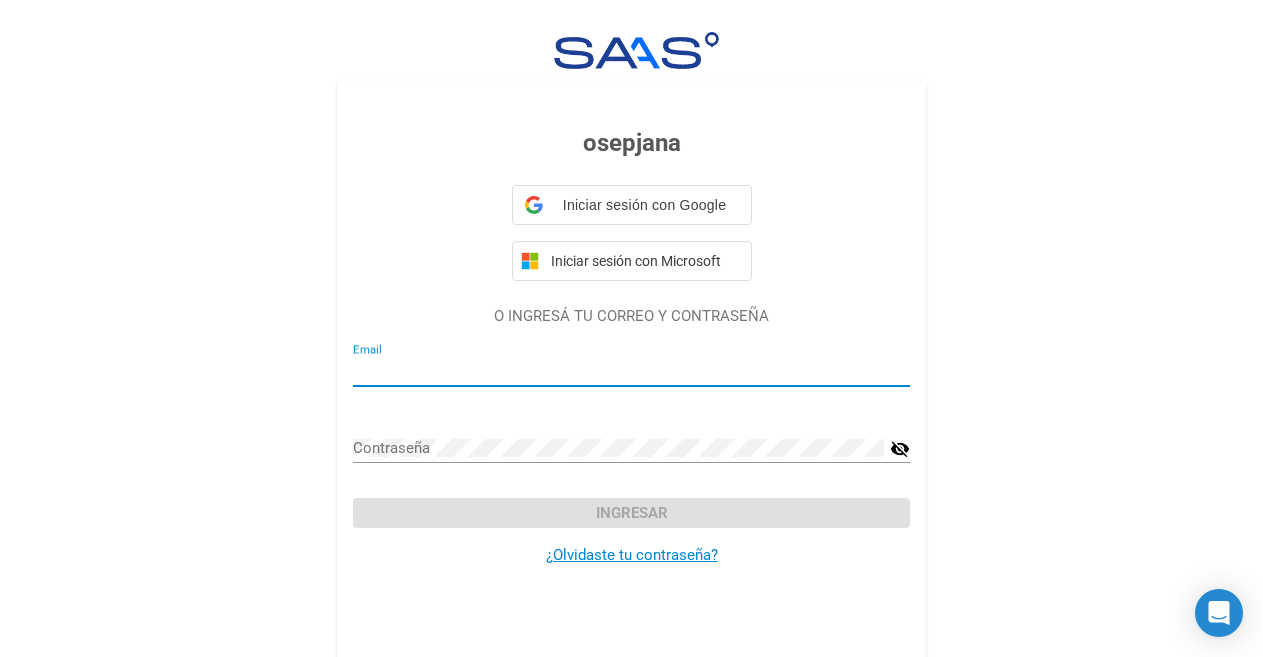 type on "ariasnps@gmail.com" 